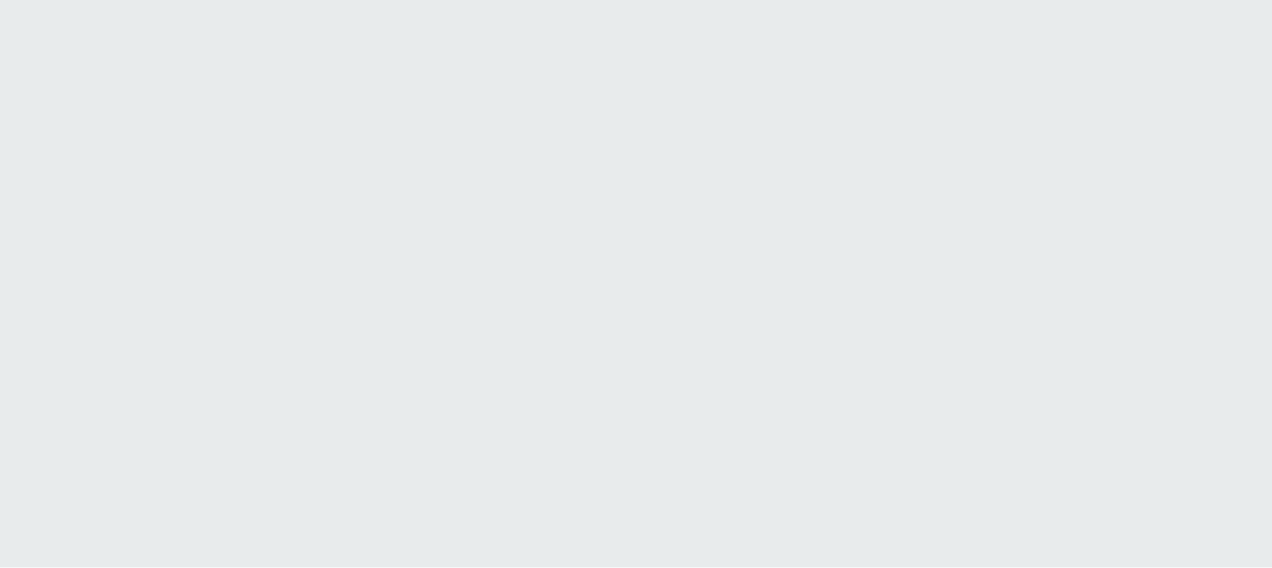 scroll, scrollTop: 0, scrollLeft: 0, axis: both 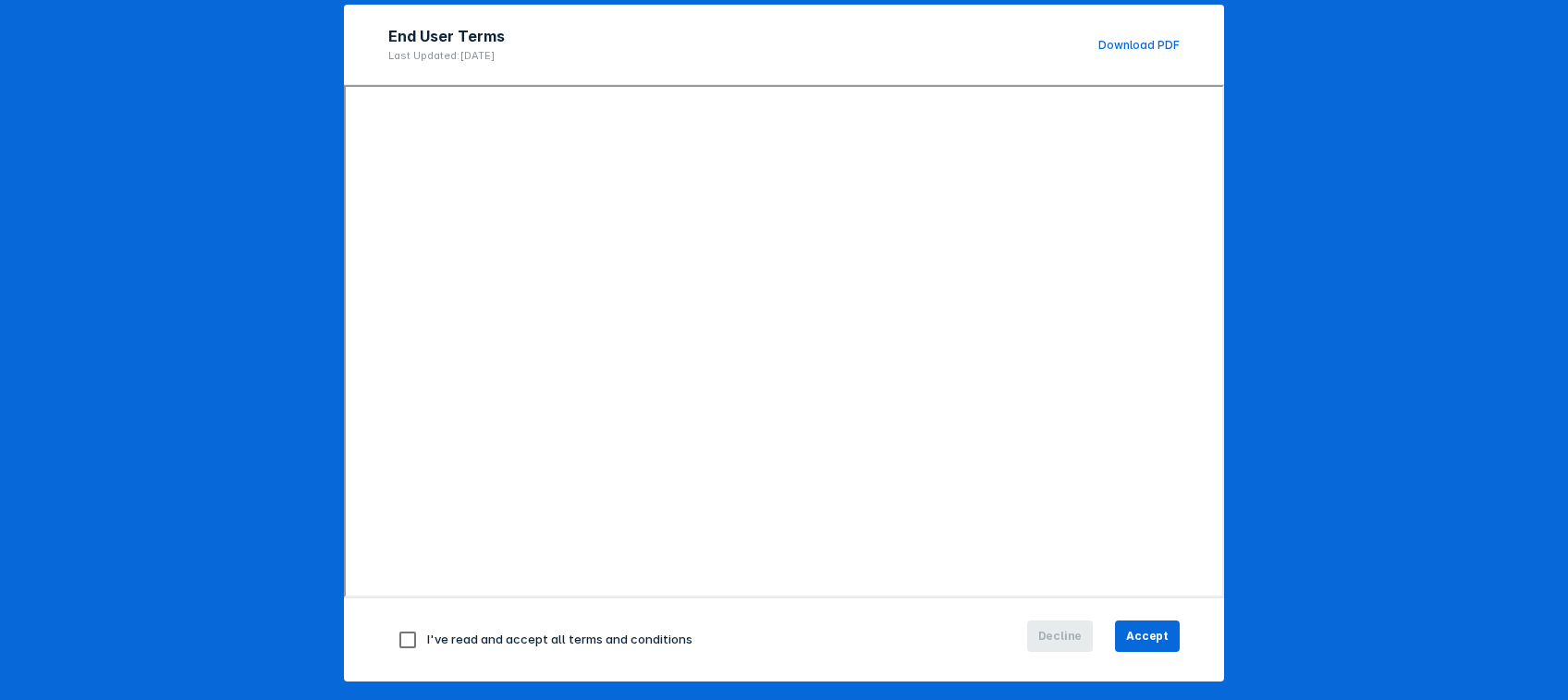 click at bounding box center [408, 640] 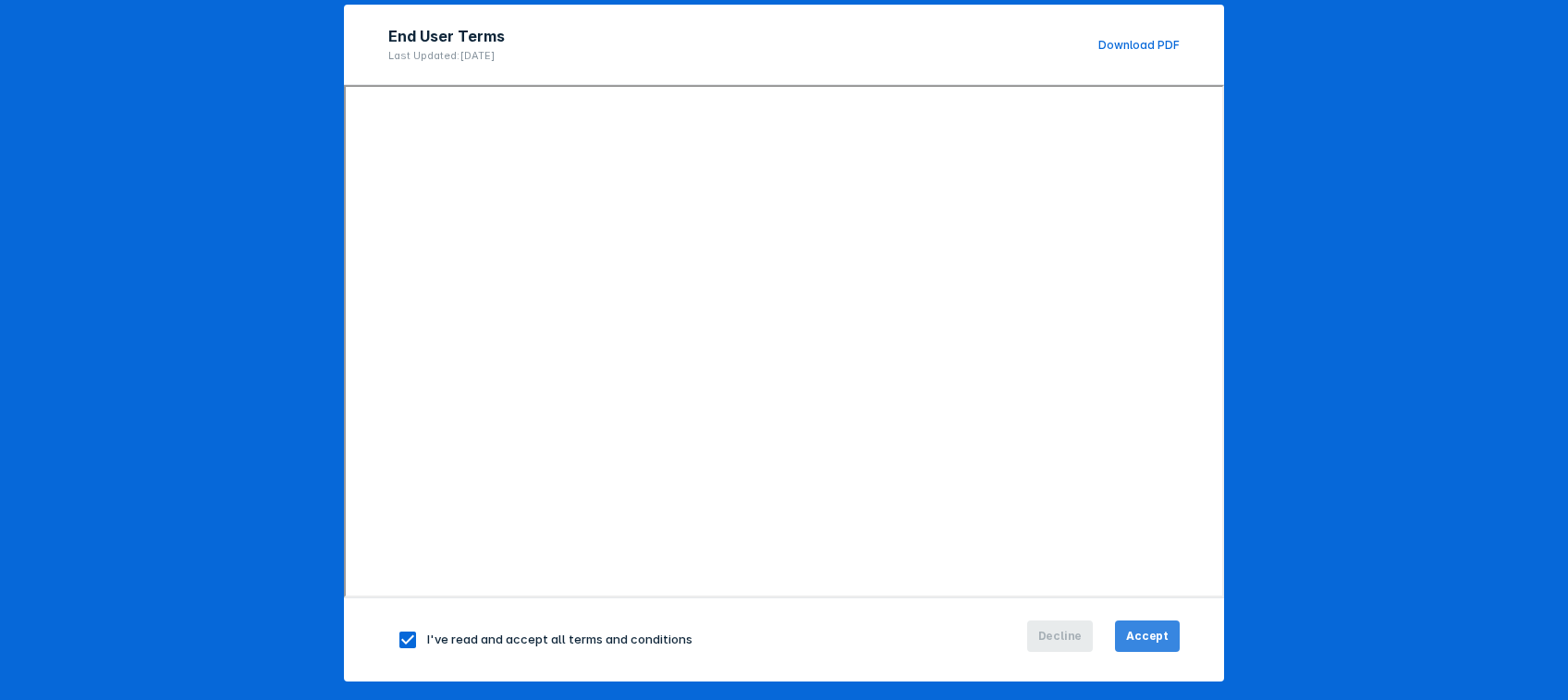click on "Accept" at bounding box center [1147, 636] 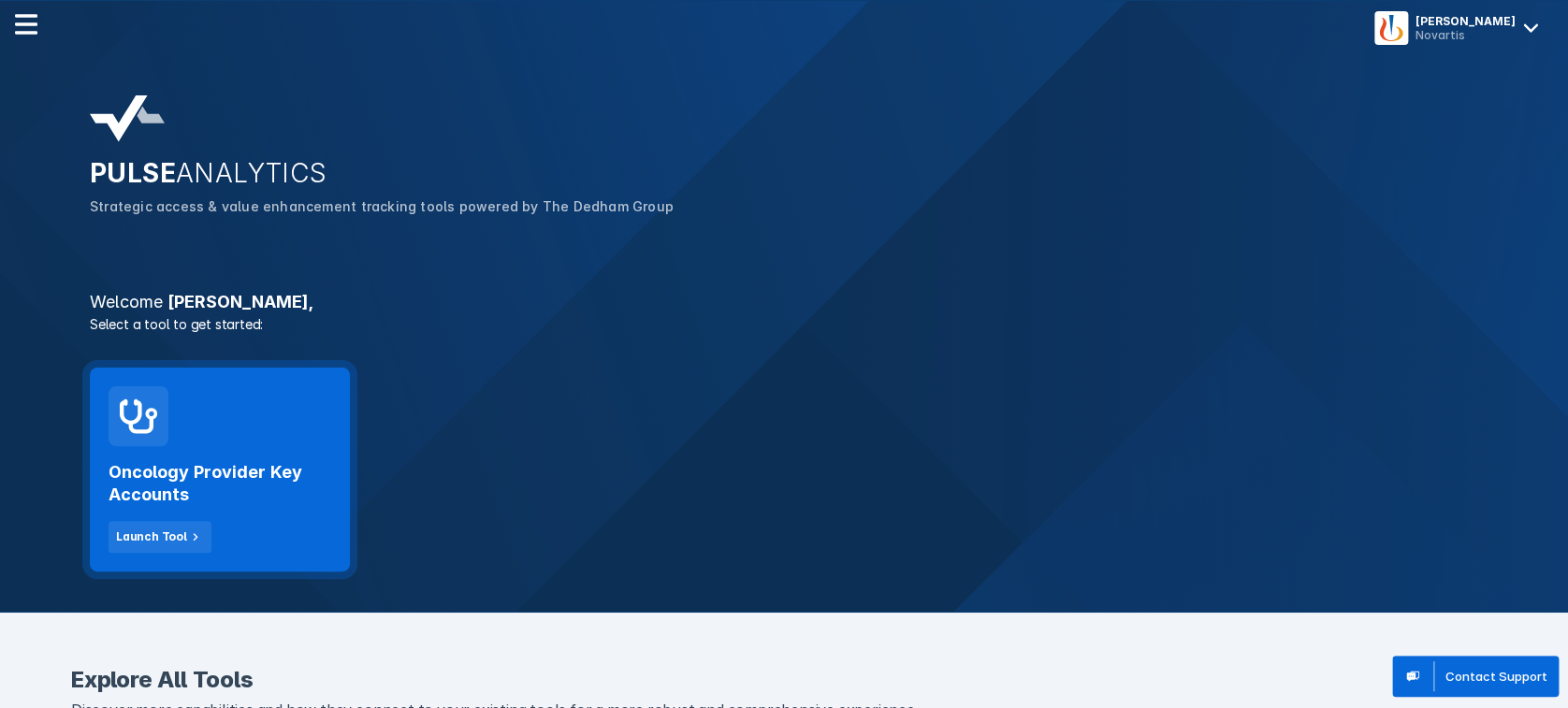 click on "Oncology Provider Key Accounts" at bounding box center [220, 484] 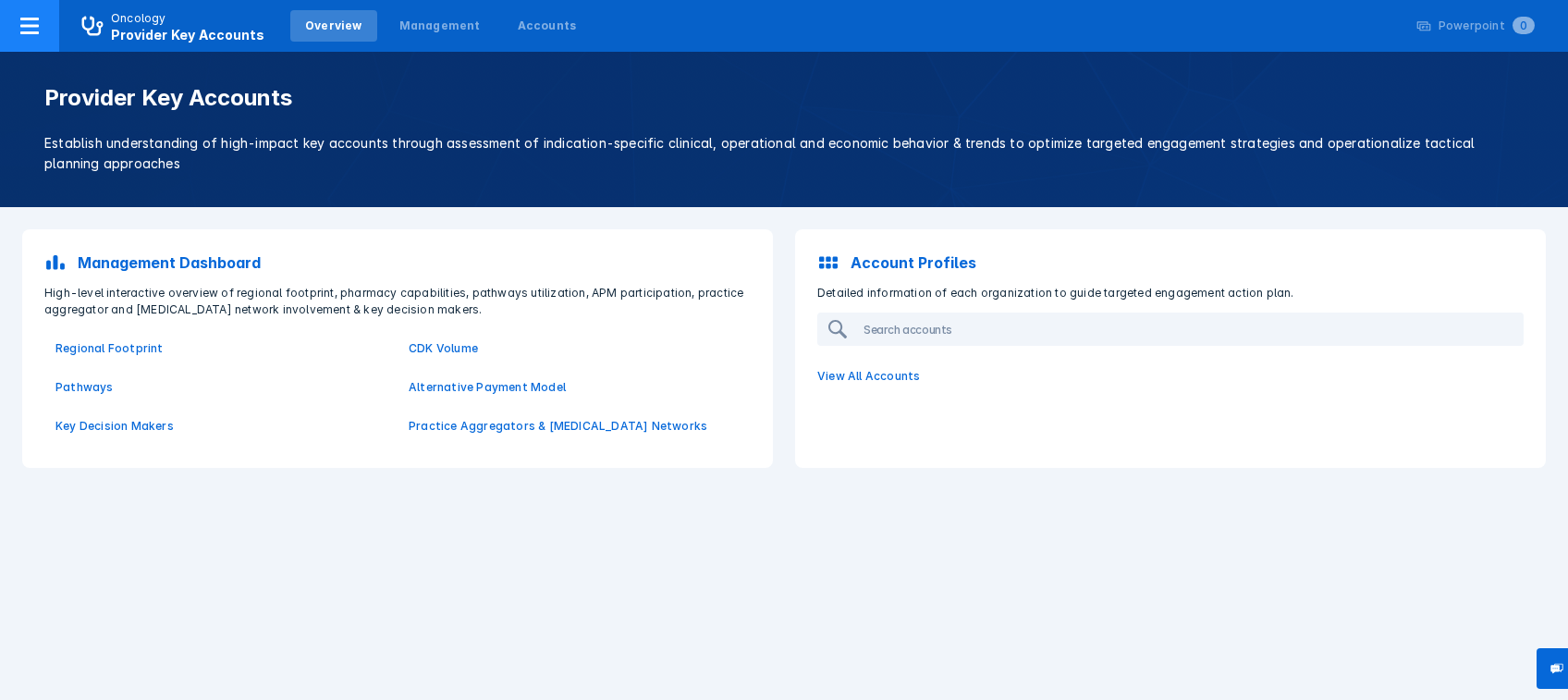 click on "Provider Key Accounts" at bounding box center (188, 34) 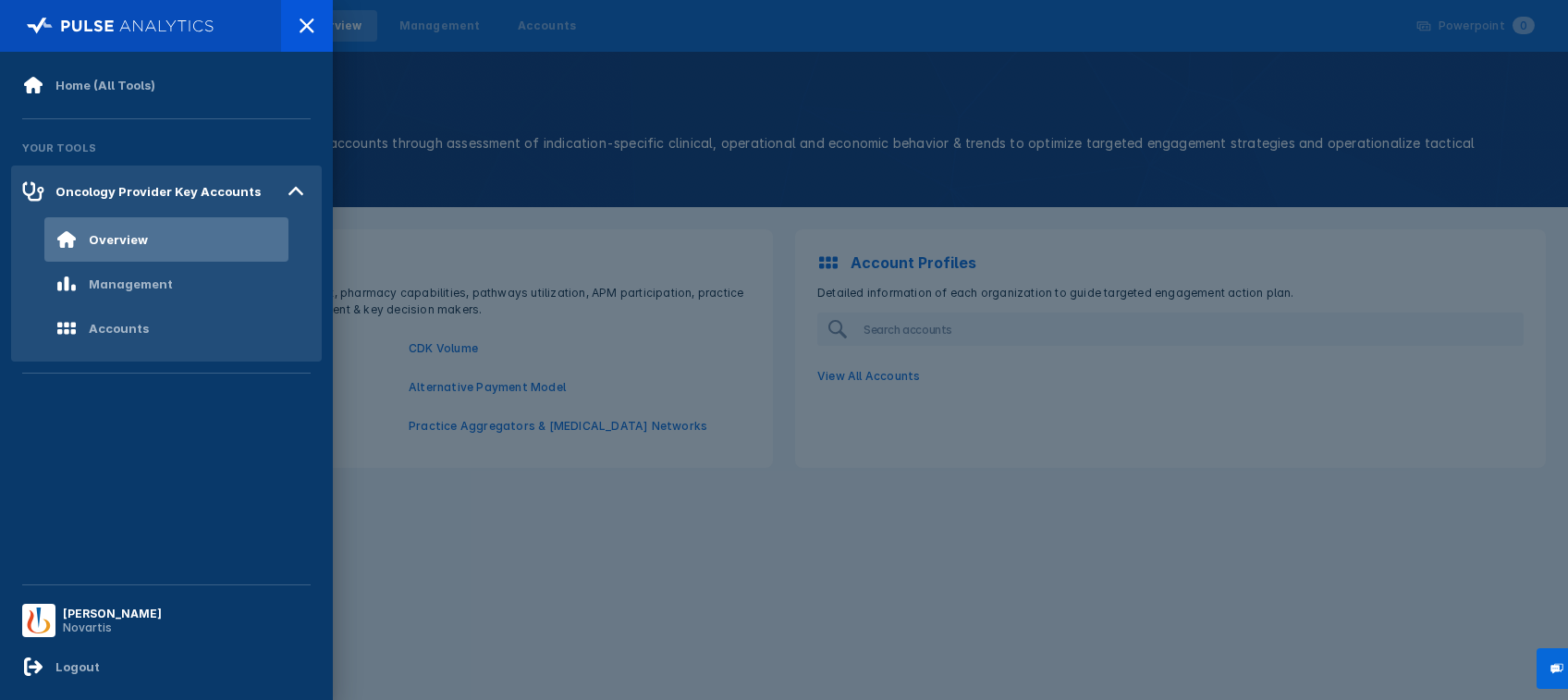 click at bounding box center [784, 350] 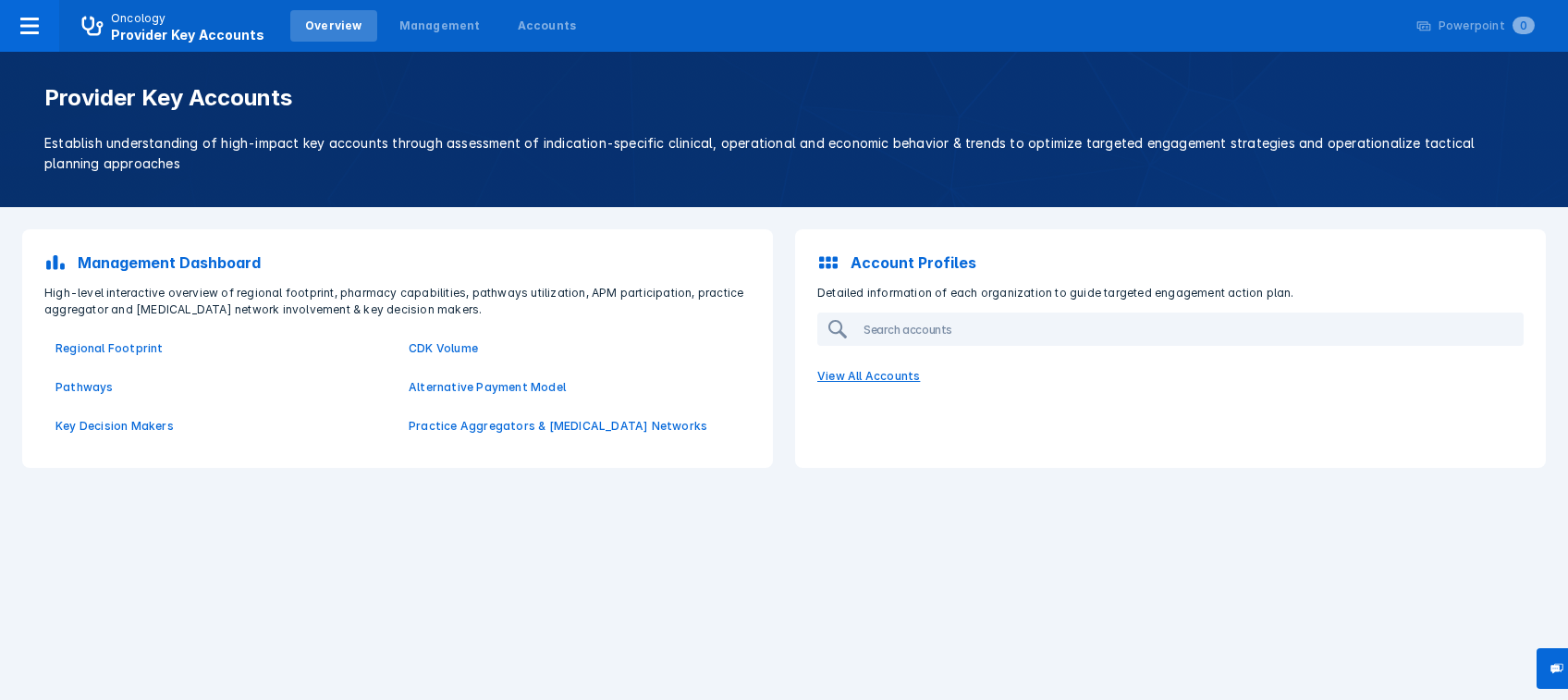 click on "View All Accounts" at bounding box center (1170, 376) 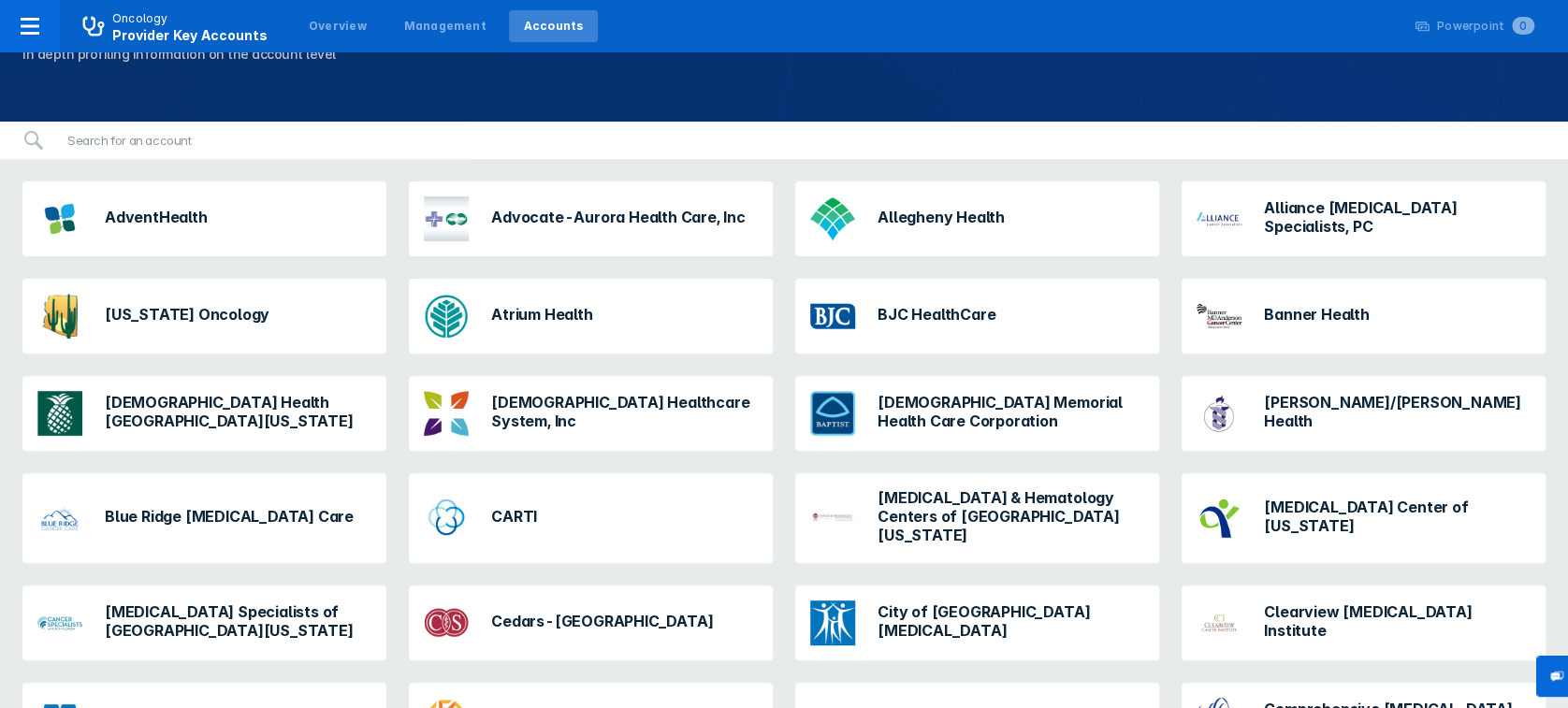 scroll, scrollTop: 130, scrollLeft: 0, axis: vertical 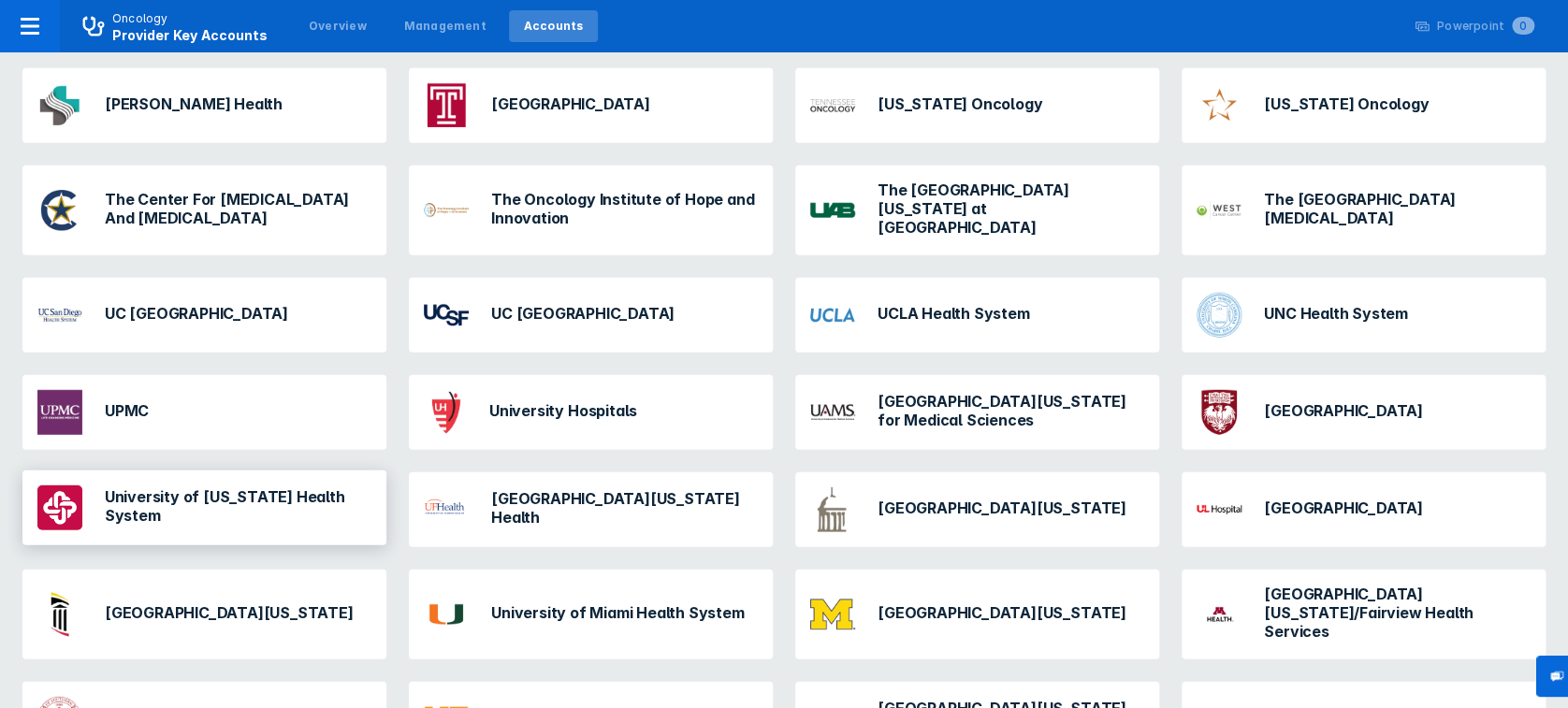 click on "University of [US_STATE] Health System" at bounding box center (238, 506) 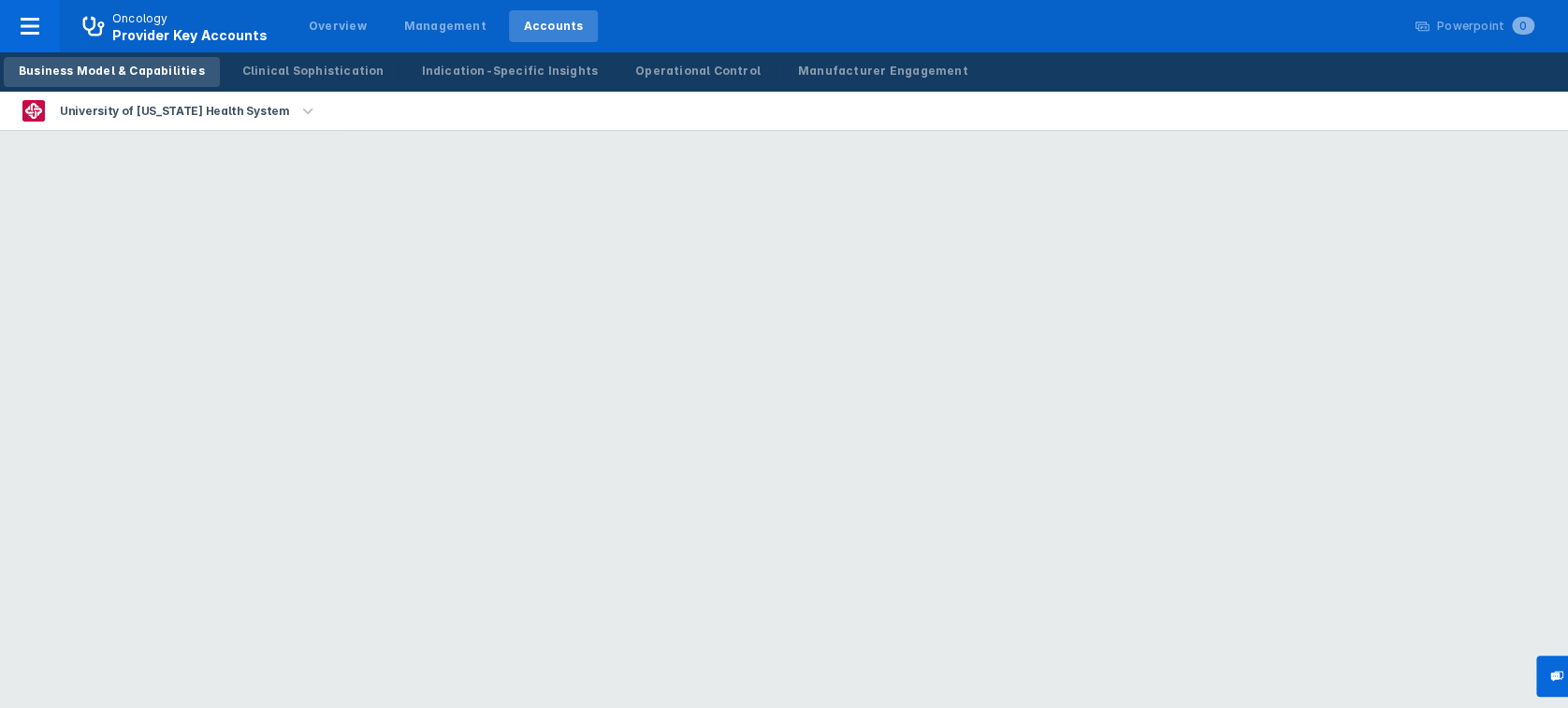 scroll, scrollTop: 0, scrollLeft: 0, axis: both 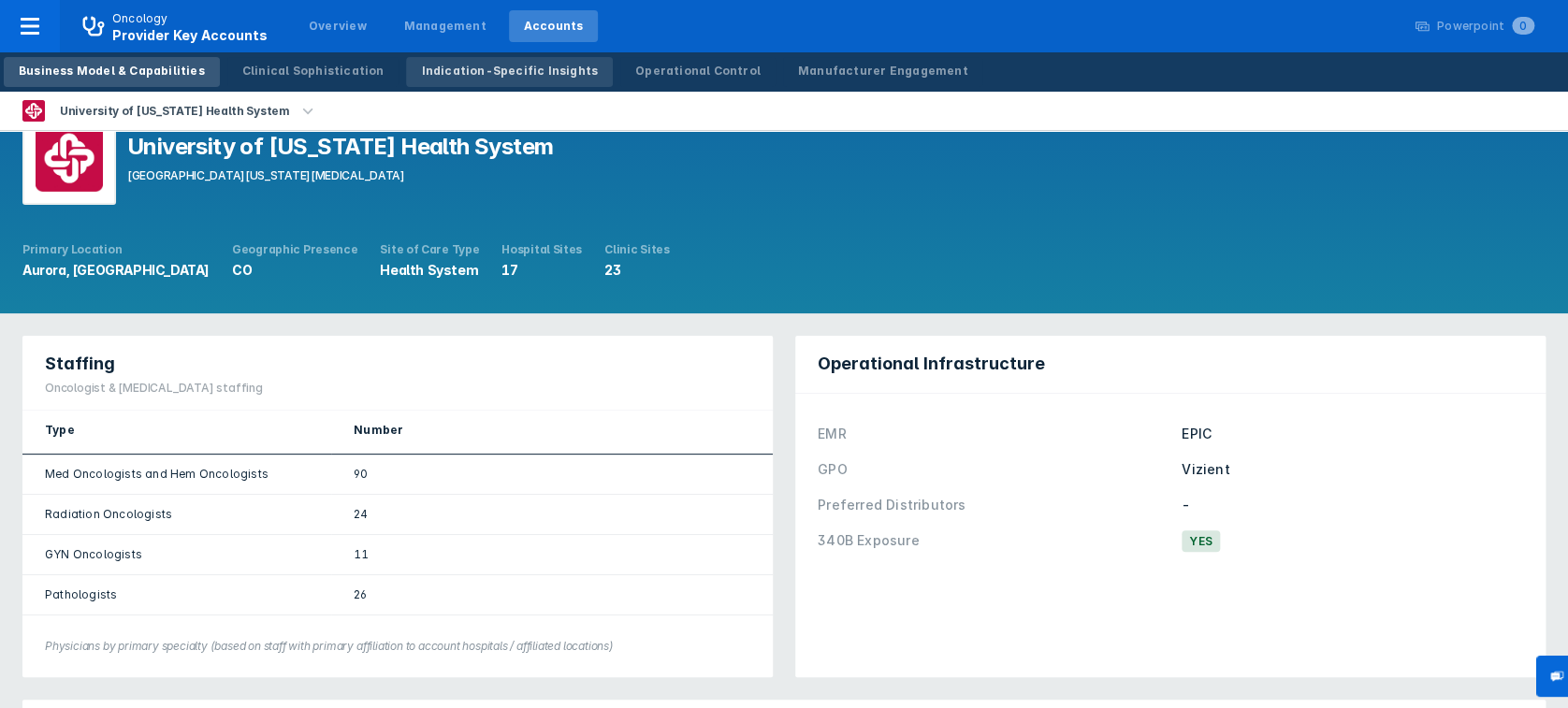 click on "Indication-Specific Insights" at bounding box center [509, 71] 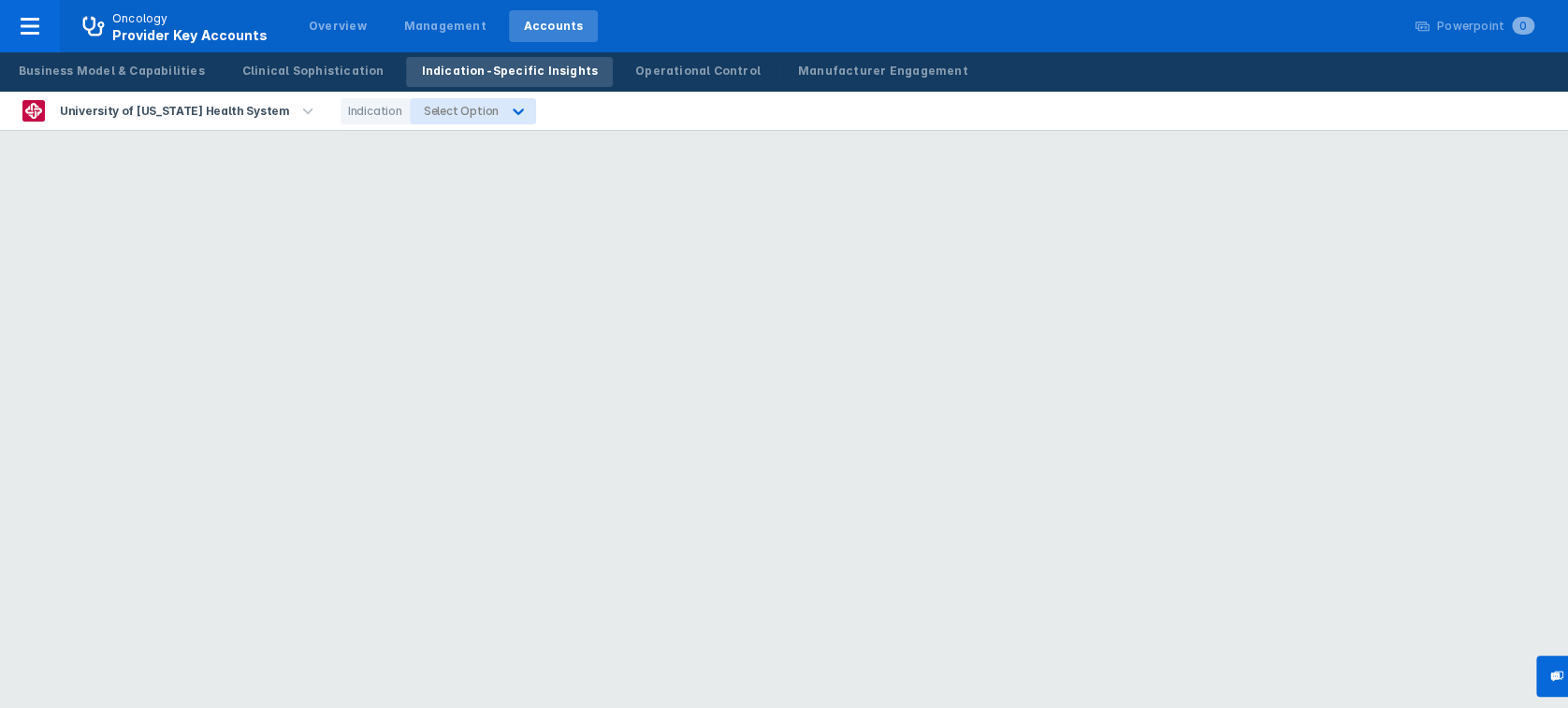 scroll, scrollTop: 0, scrollLeft: 0, axis: both 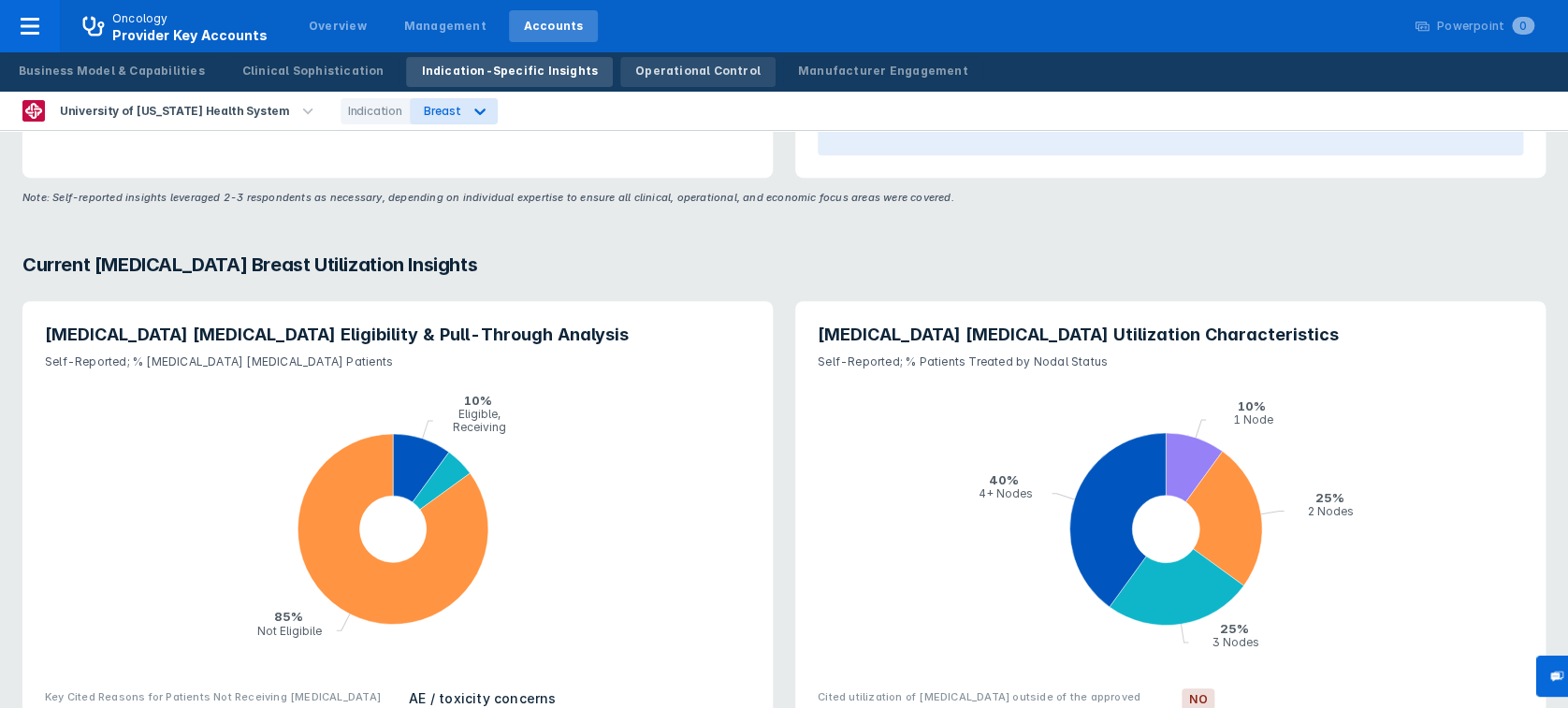 click on "Operational Control" at bounding box center (698, 71) 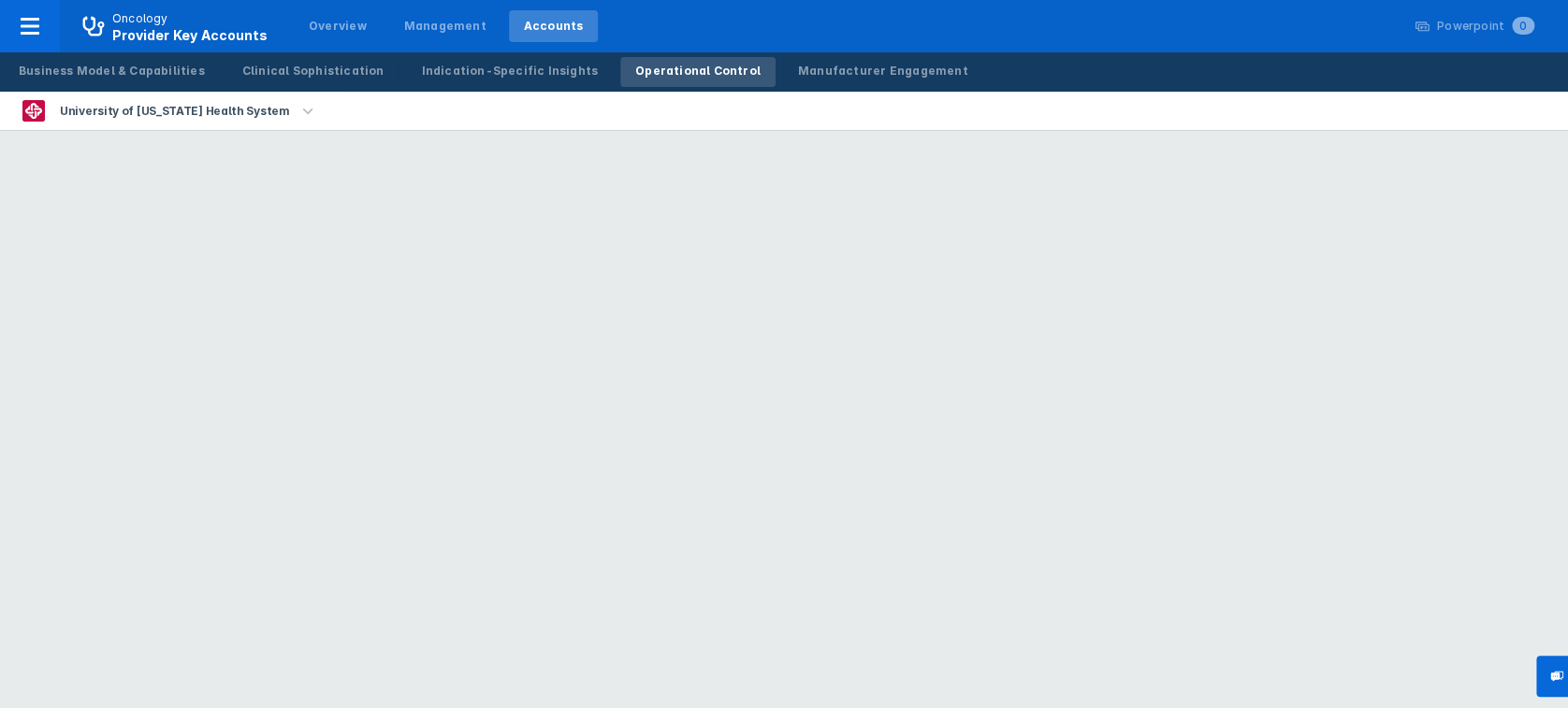 scroll, scrollTop: 0, scrollLeft: 0, axis: both 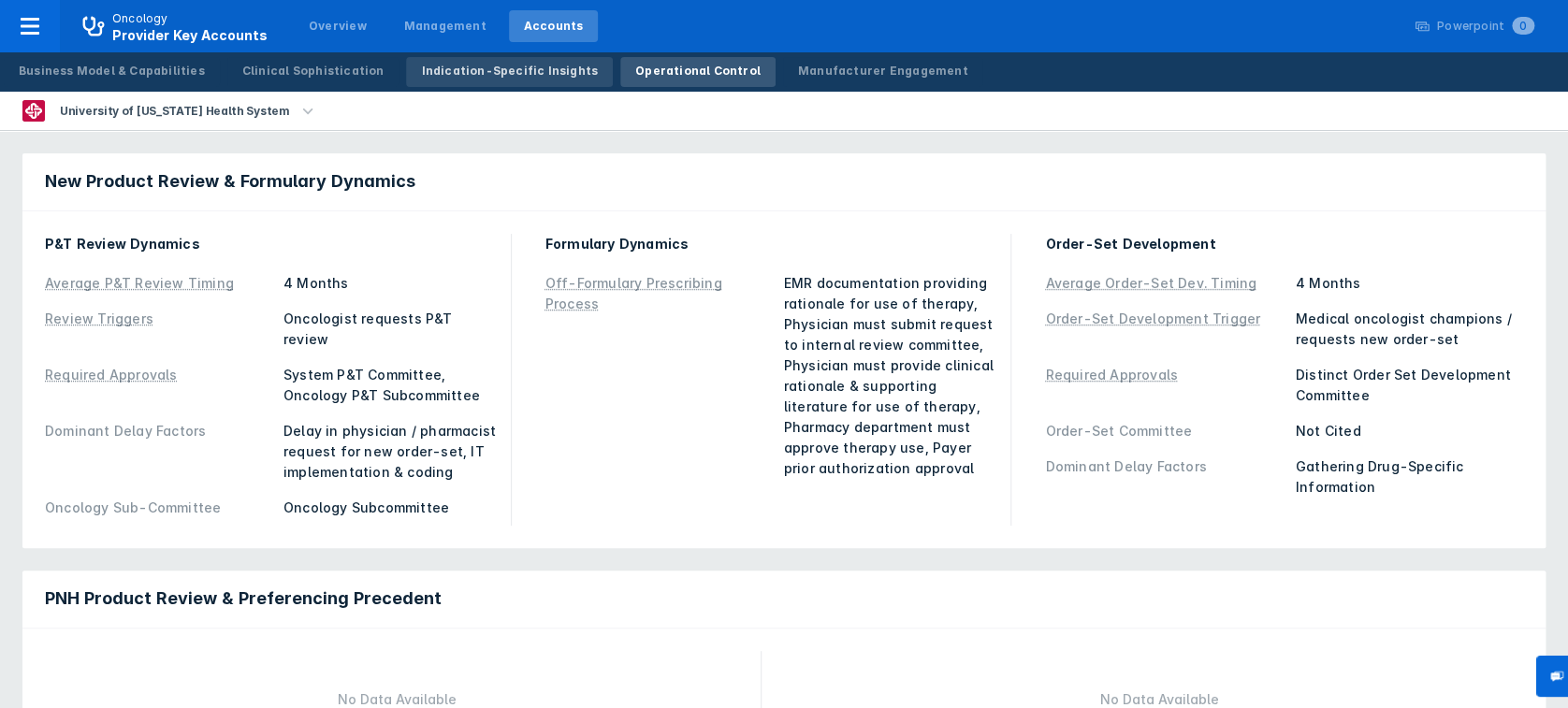 click on "Indication-Specific Insights" at bounding box center [509, 71] 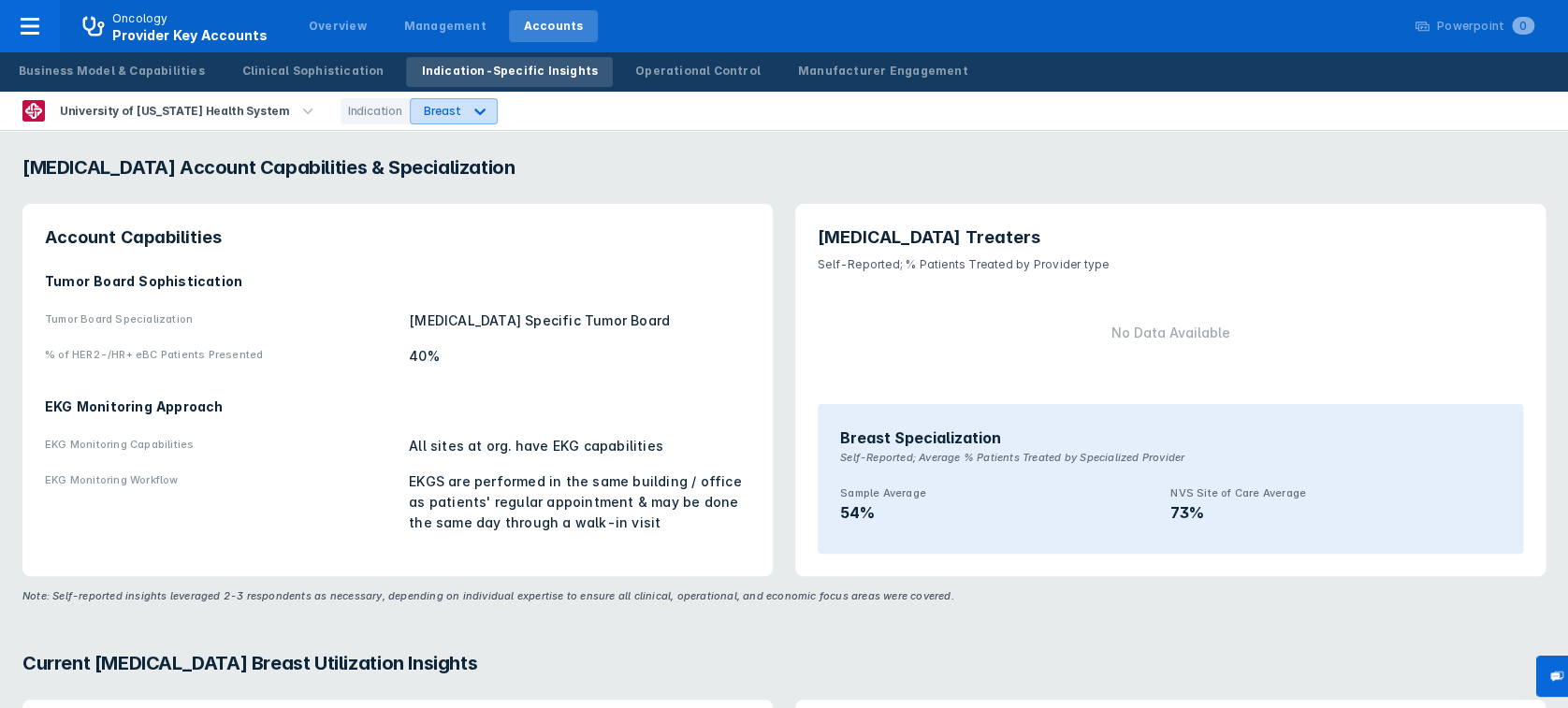 click 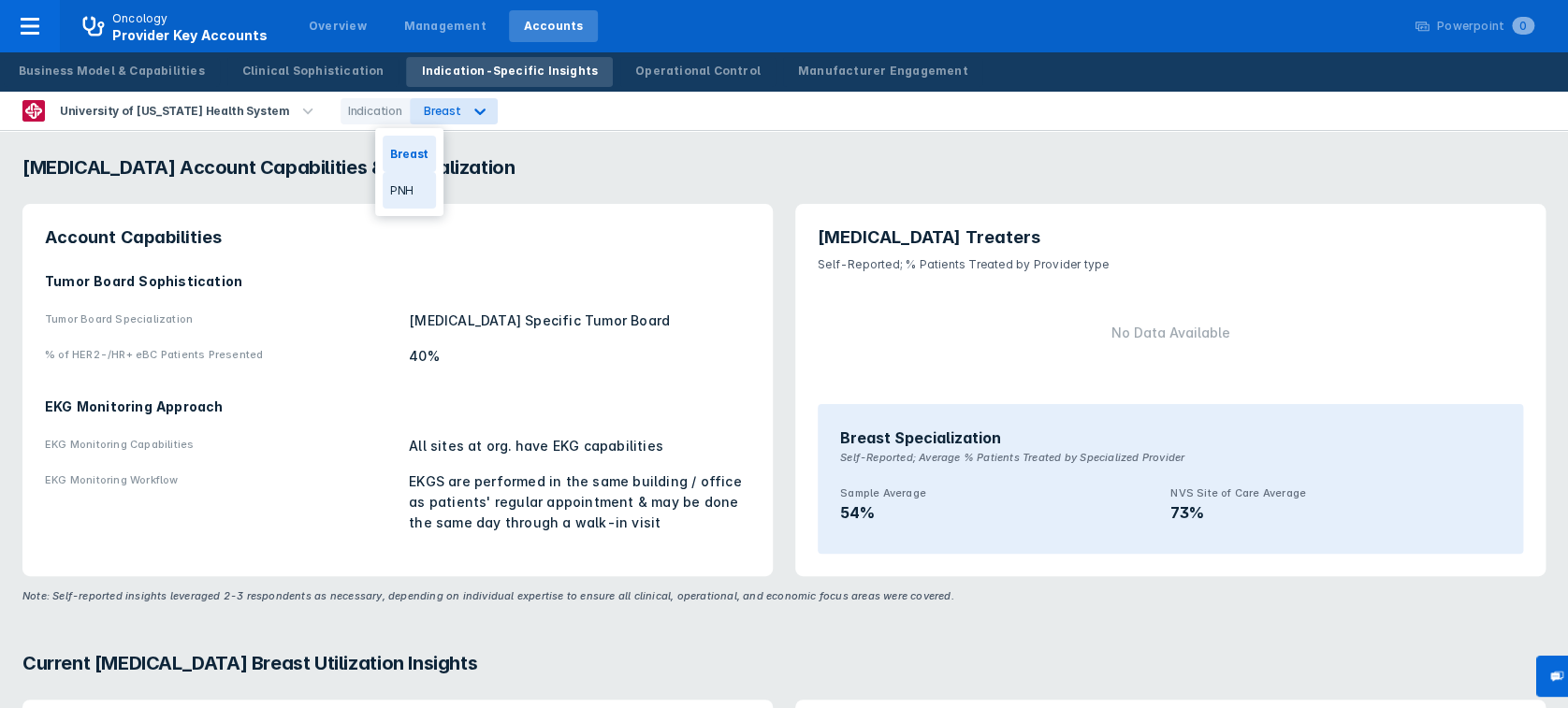 click on "PNH" at bounding box center (409, 190) 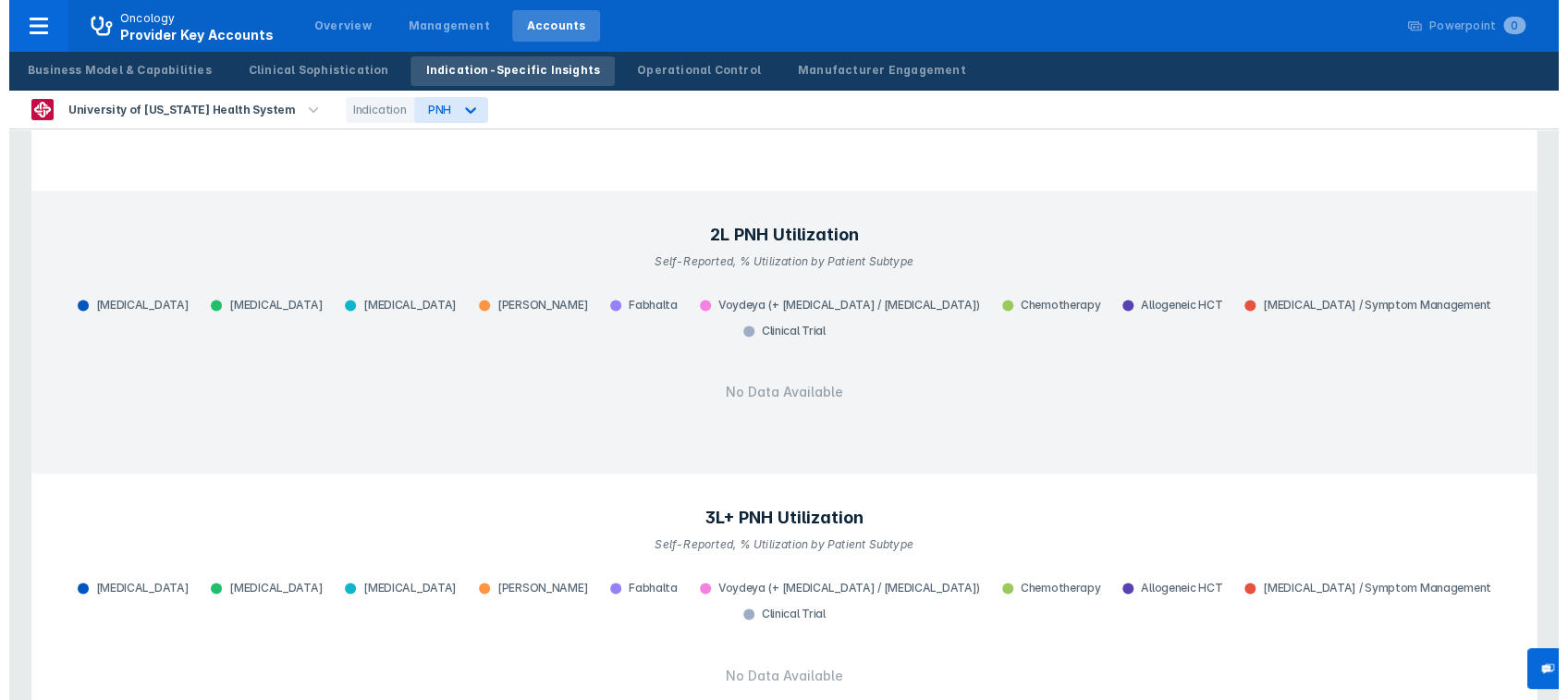 scroll, scrollTop: 0, scrollLeft: 0, axis: both 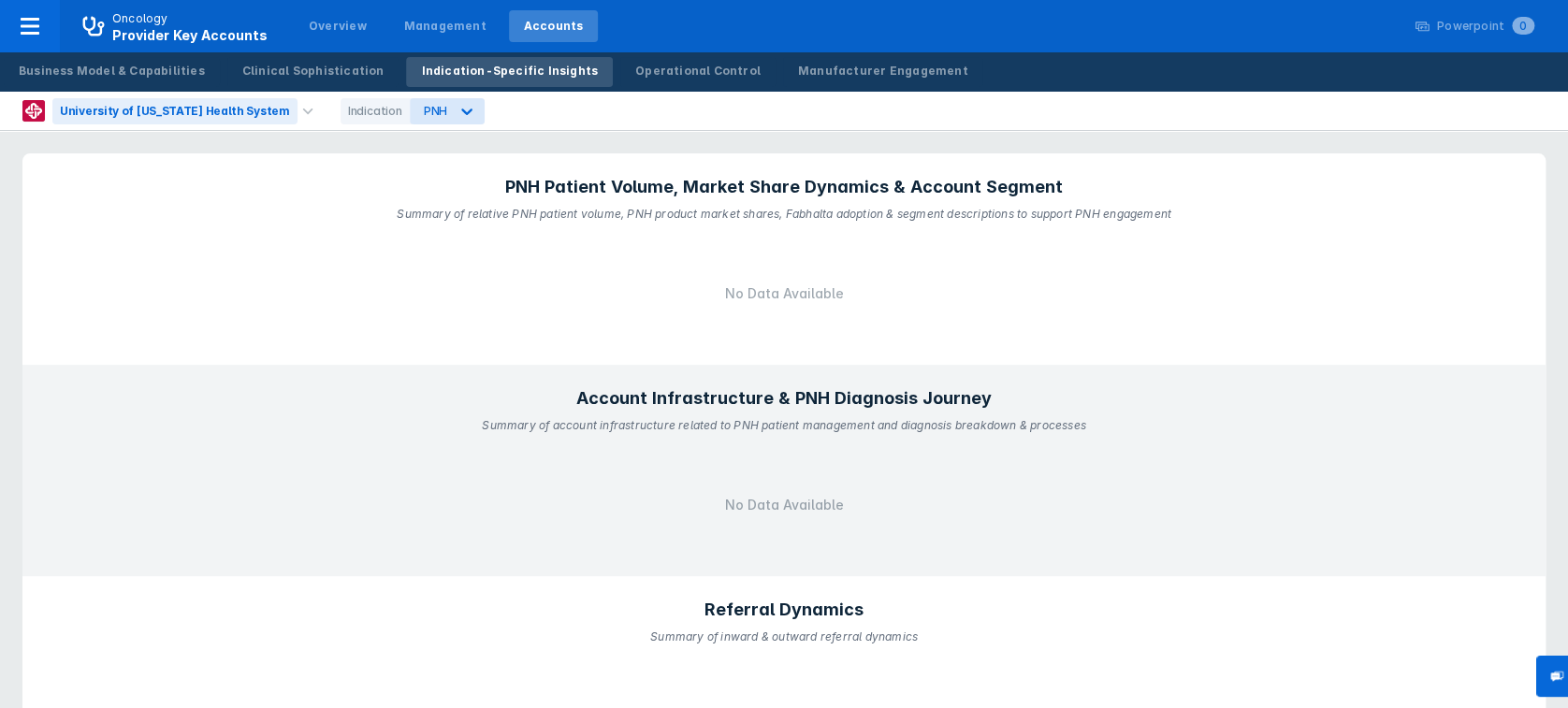 click on "University of [US_STATE] Health System" at bounding box center (175, 111) 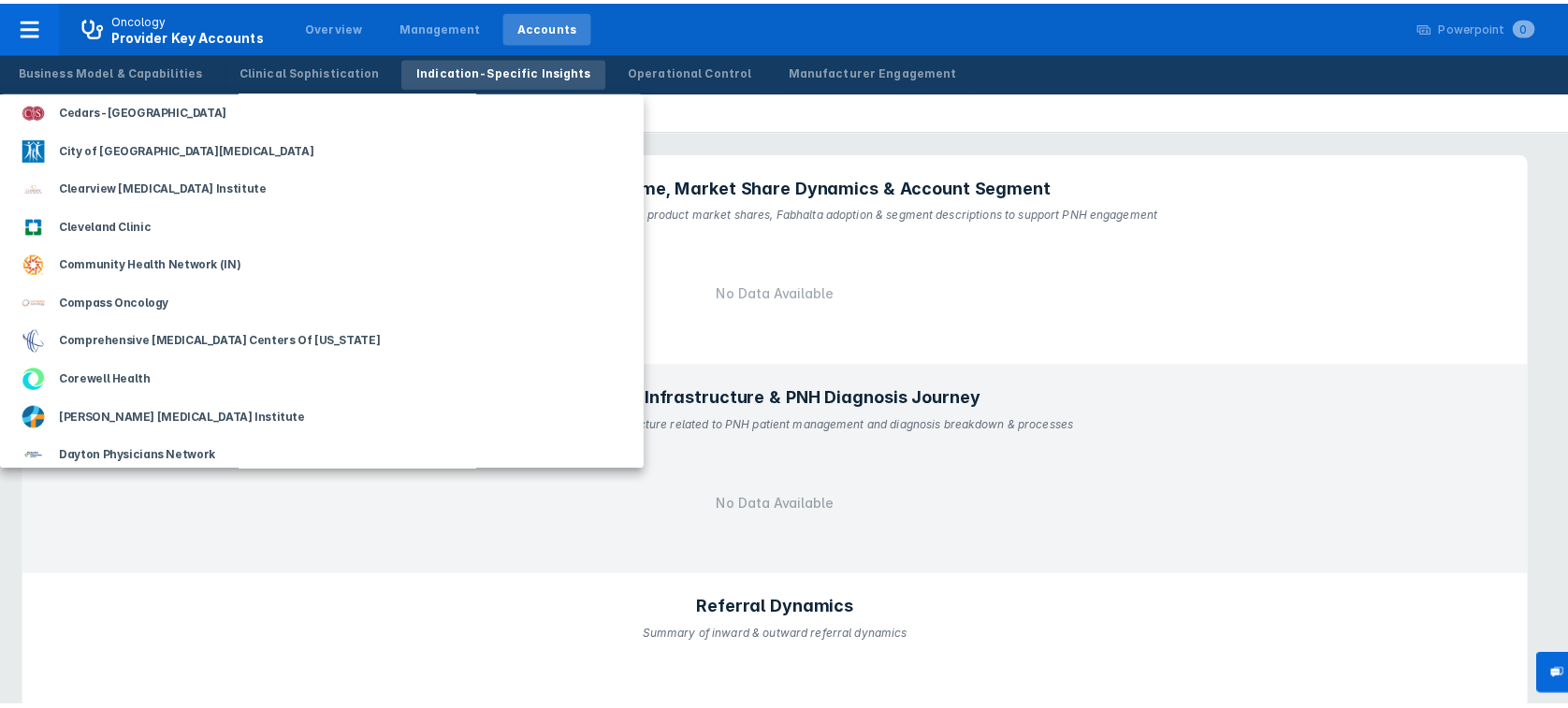 scroll, scrollTop: 672, scrollLeft: 0, axis: vertical 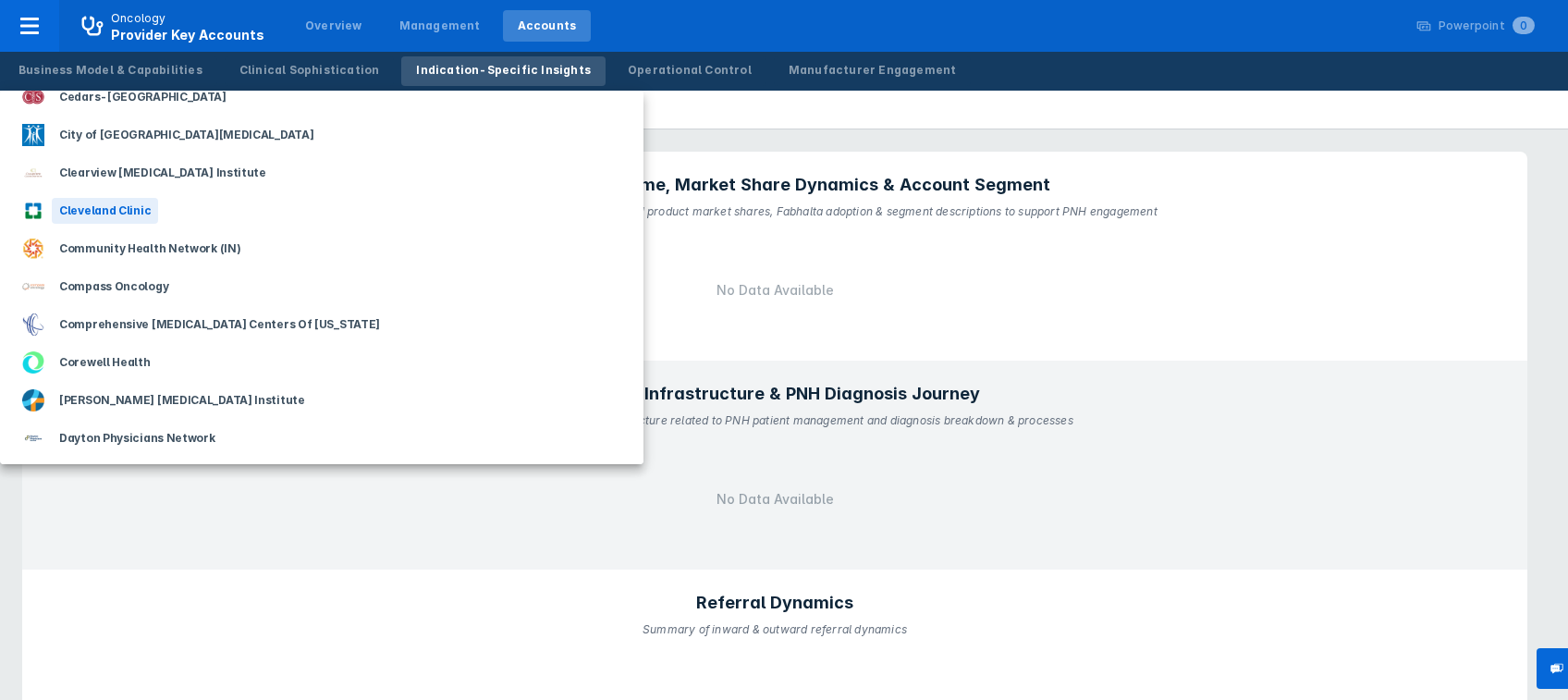 click on "Cleveland Clinic" at bounding box center (104, 211) 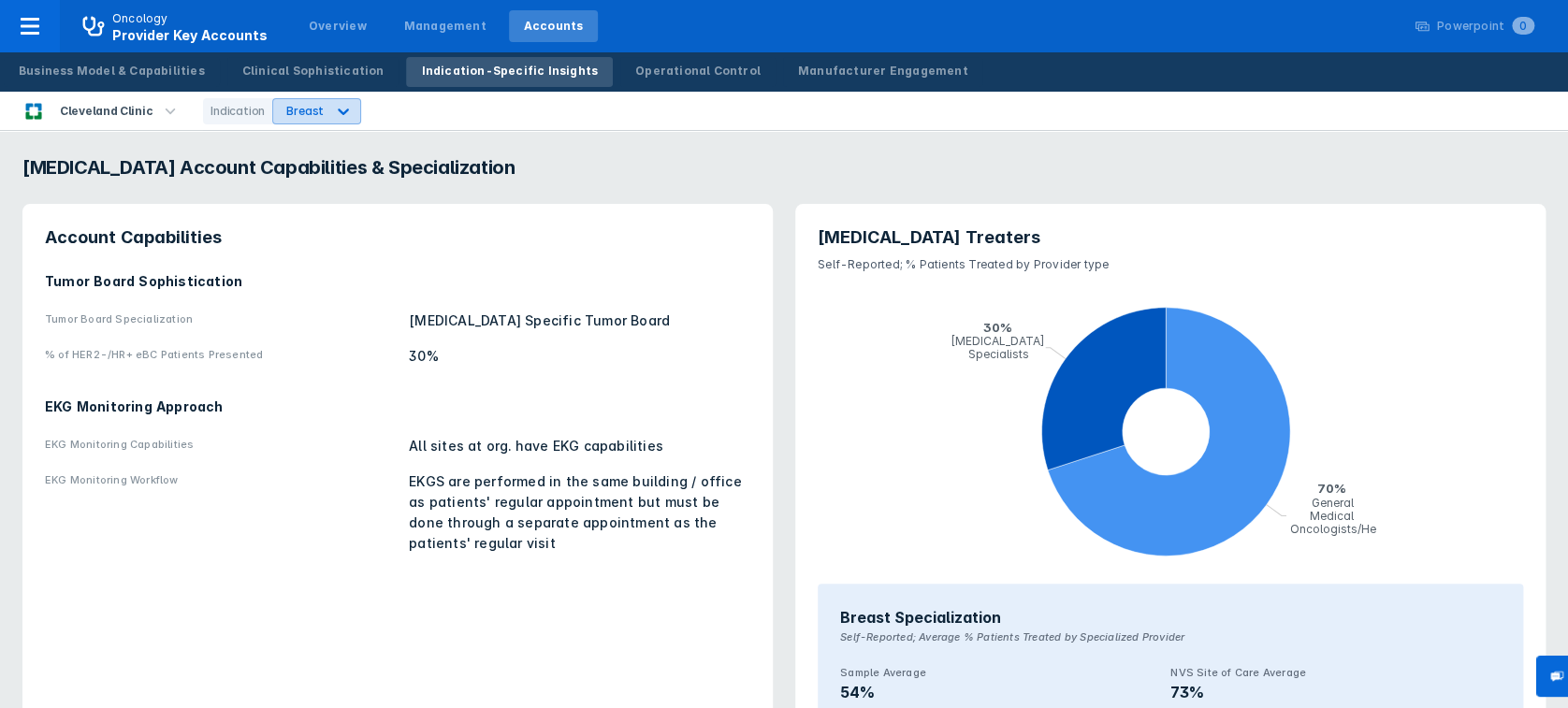click 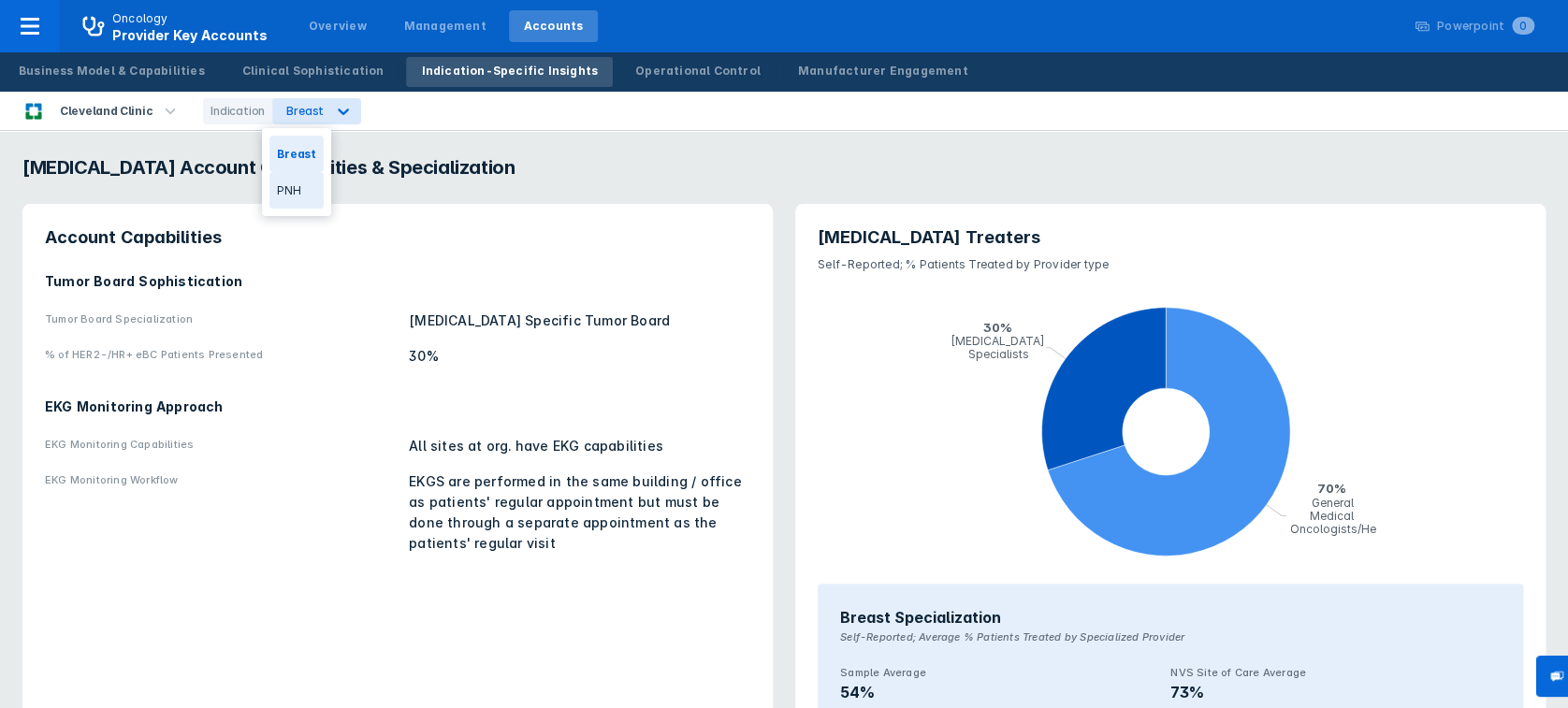 click on "PNH" at bounding box center (296, 190) 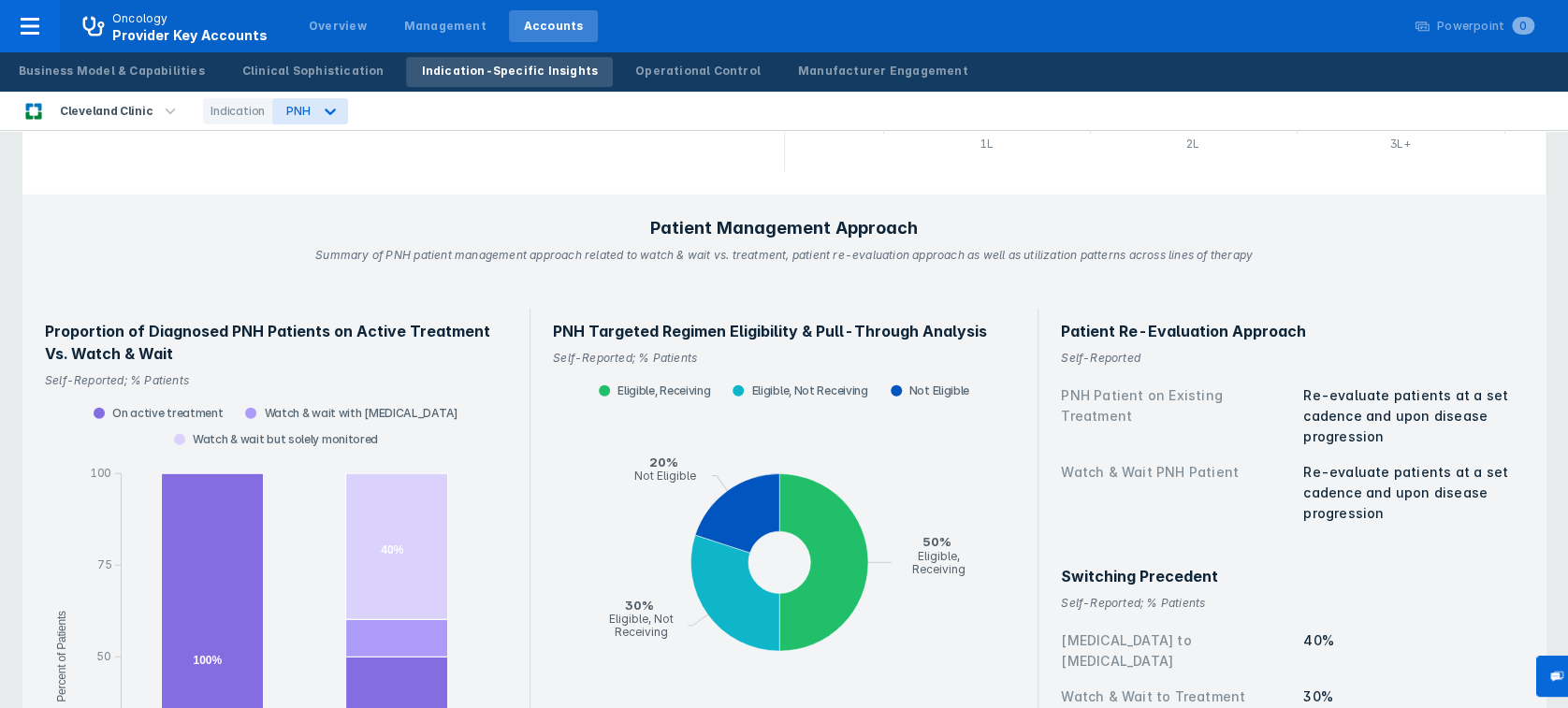 scroll, scrollTop: 2728, scrollLeft: 0, axis: vertical 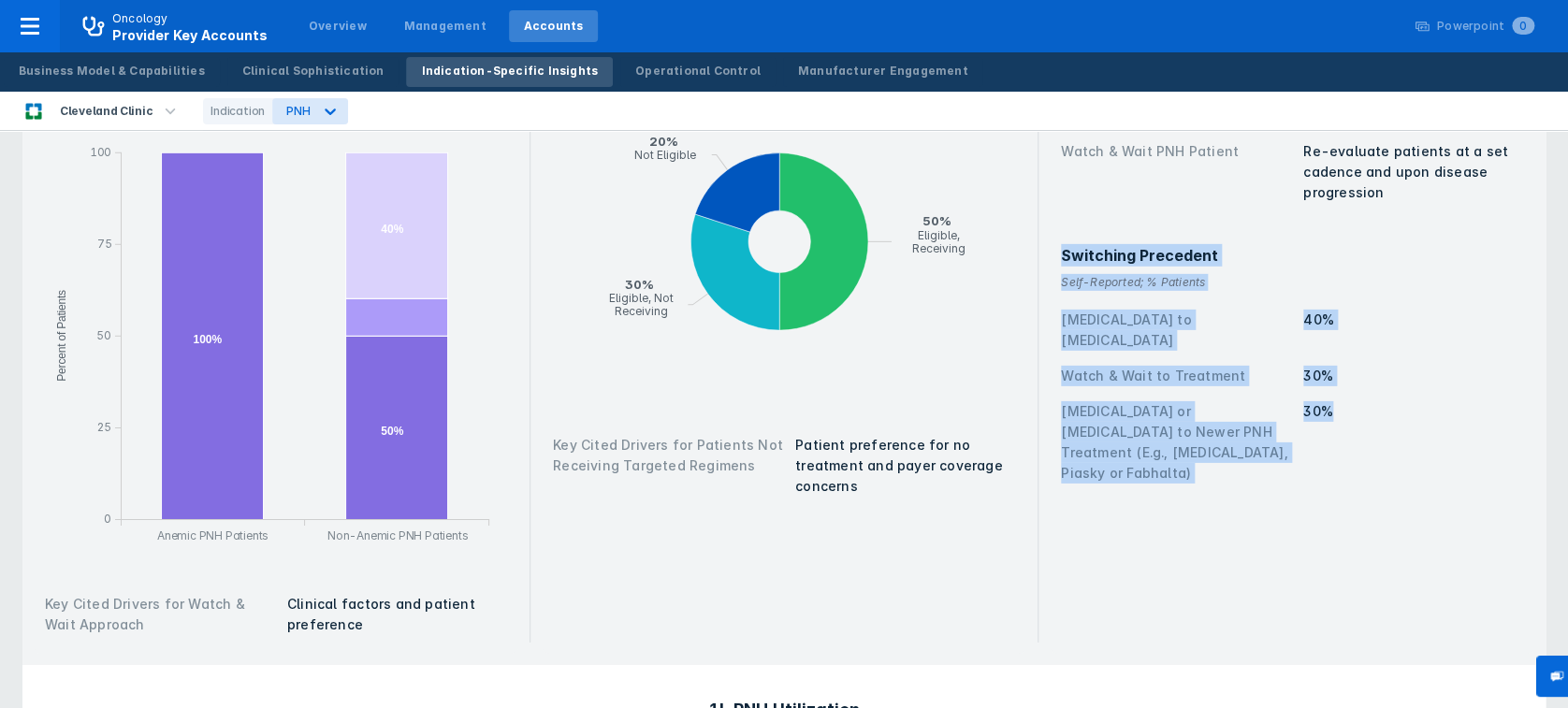 drag, startPoint x: 1566, startPoint y: 492, endPoint x: 1557, endPoint y: 155, distance: 337.12016 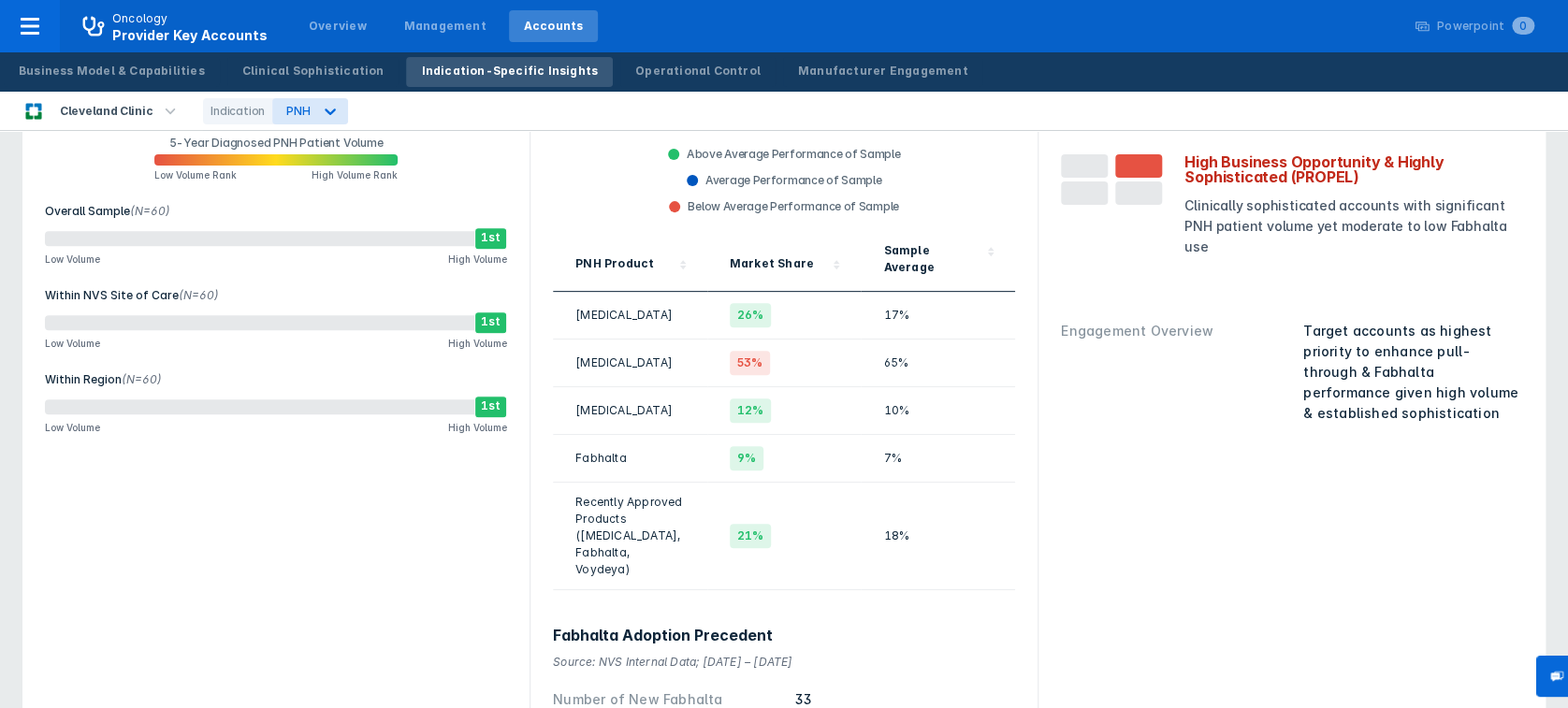 scroll, scrollTop: 0, scrollLeft: 0, axis: both 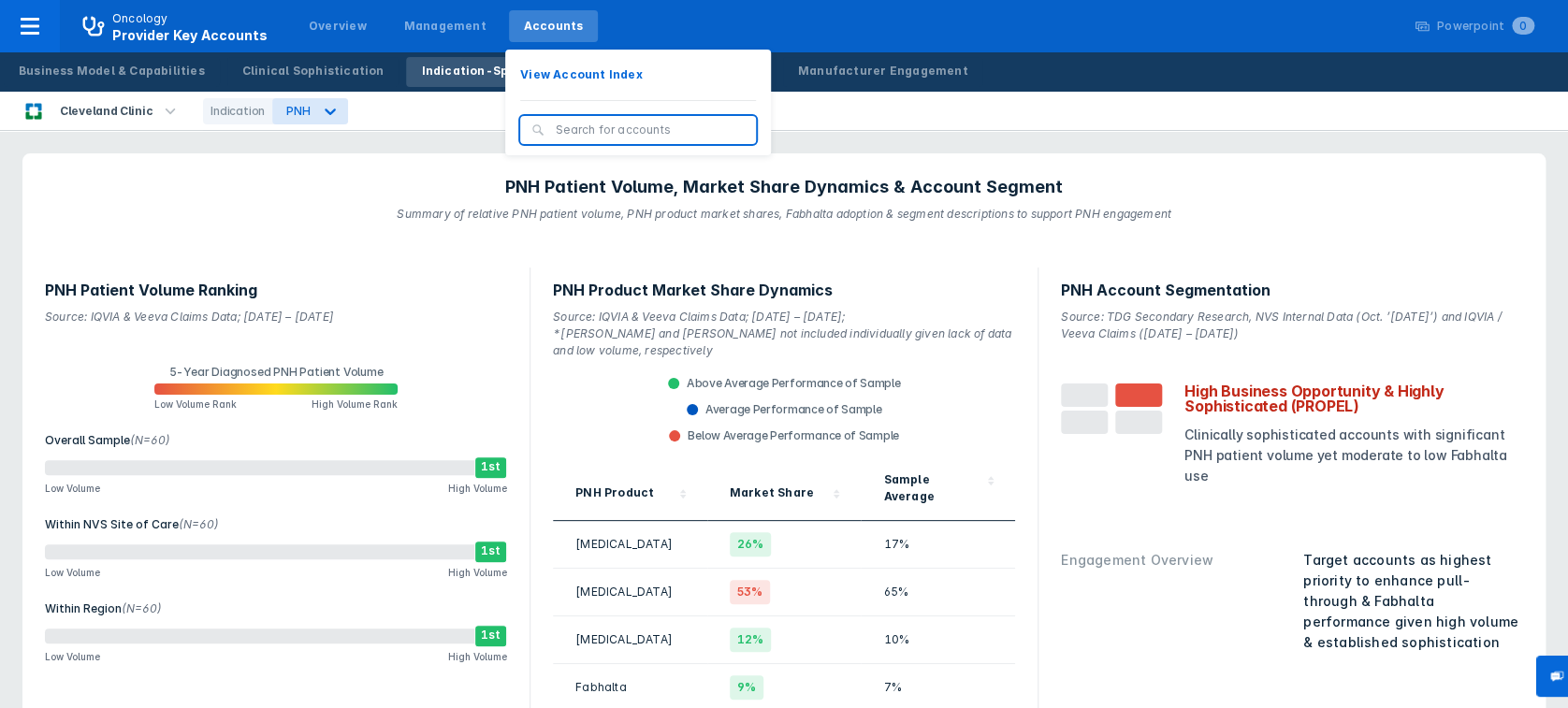 click on "Accounts" at bounding box center (554, 26) 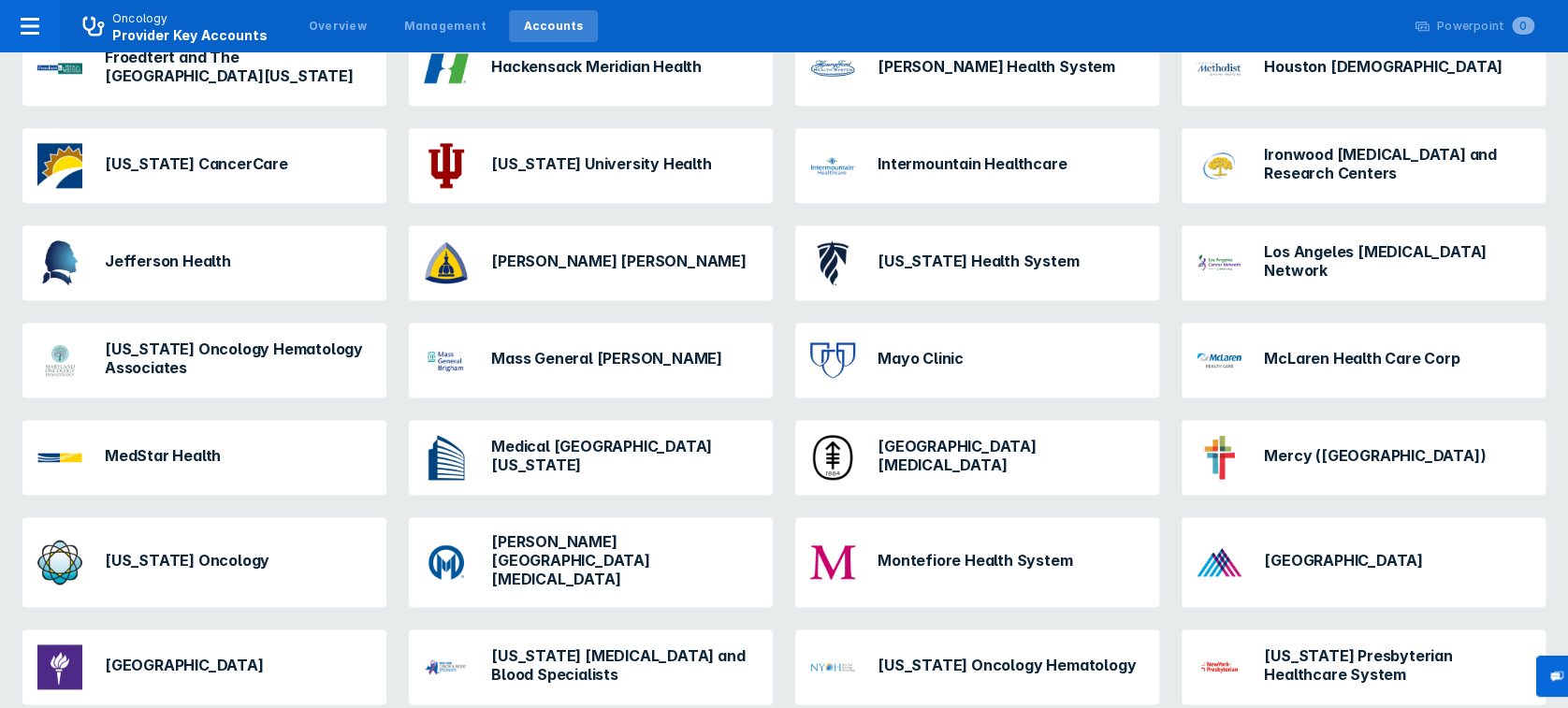scroll, scrollTop: 1099, scrollLeft: 0, axis: vertical 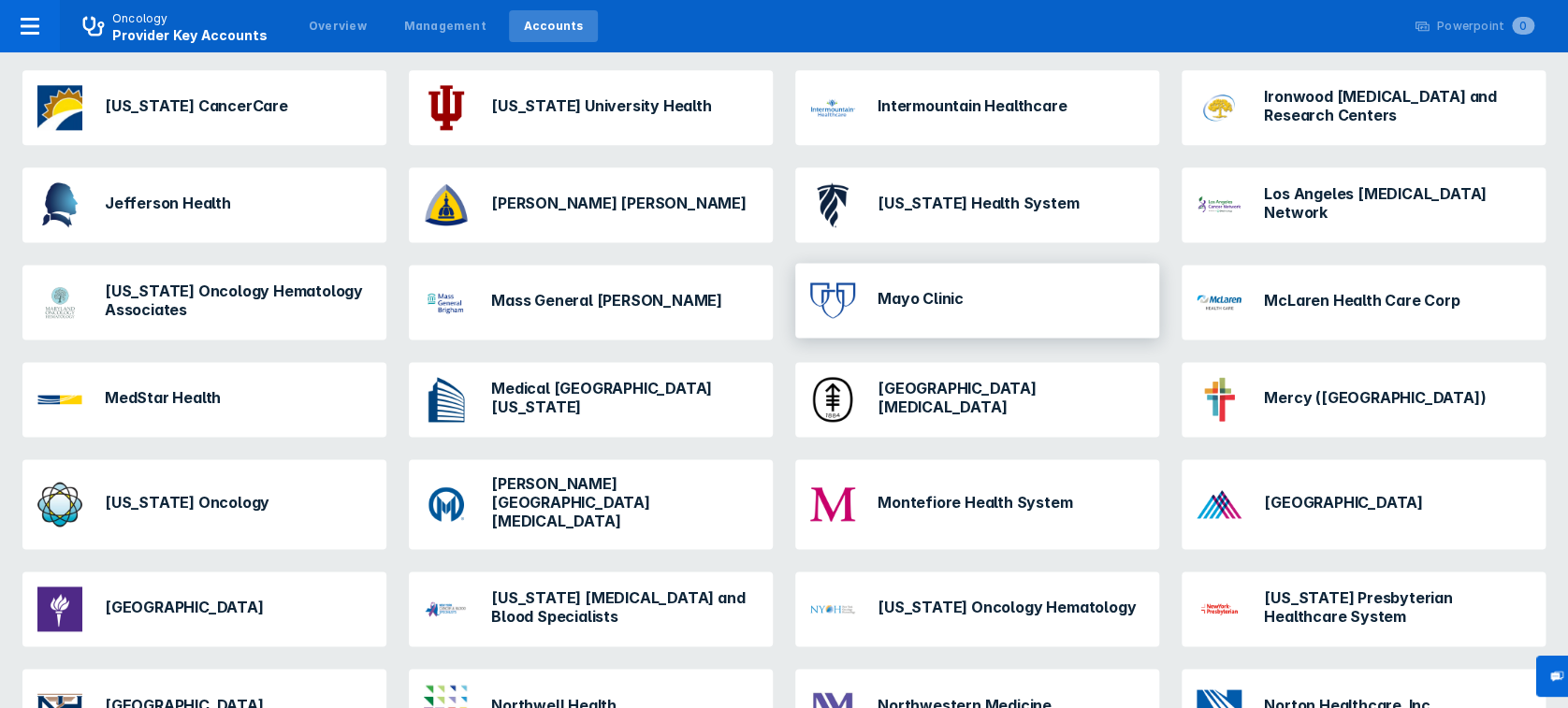 click on "Mayo Clinic" at bounding box center [887, 300] 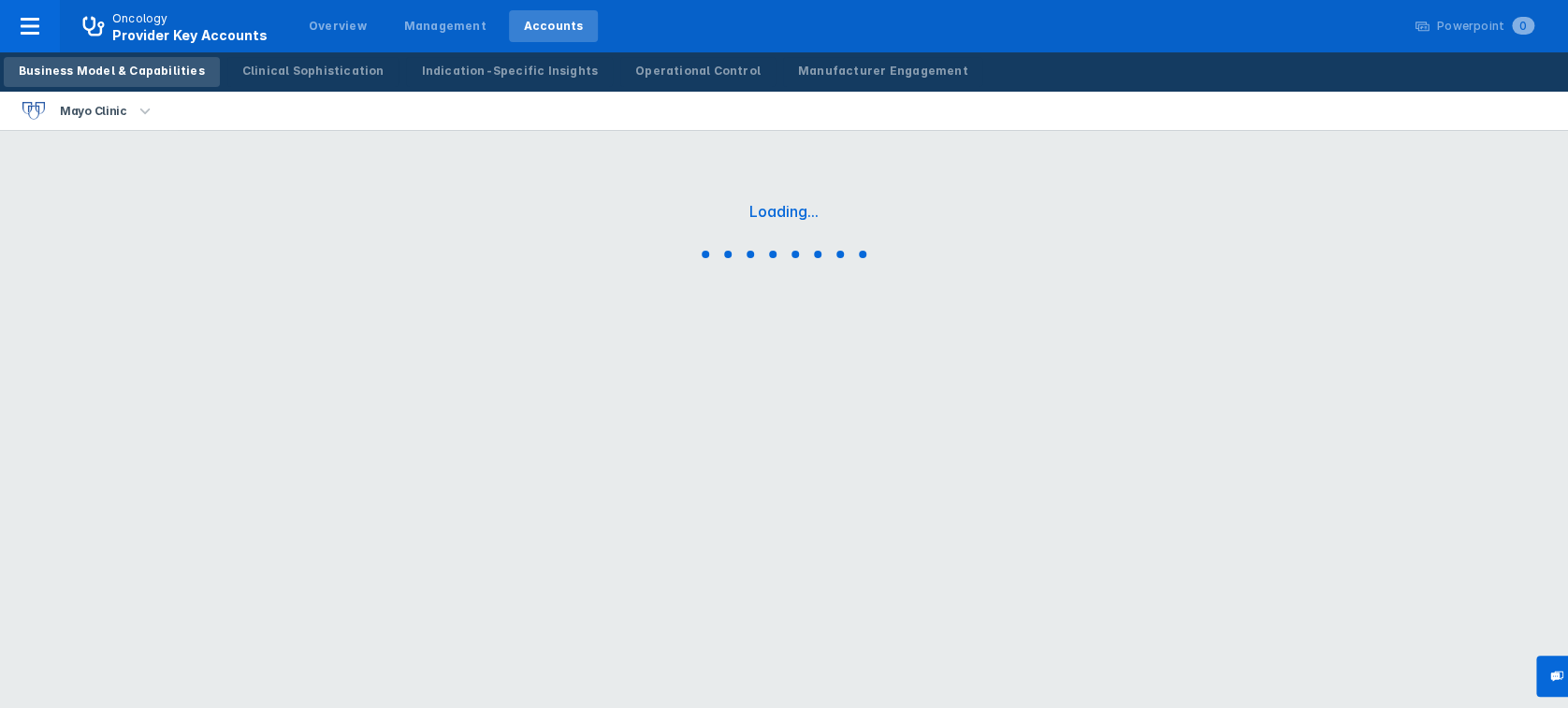 scroll, scrollTop: 0, scrollLeft: 0, axis: both 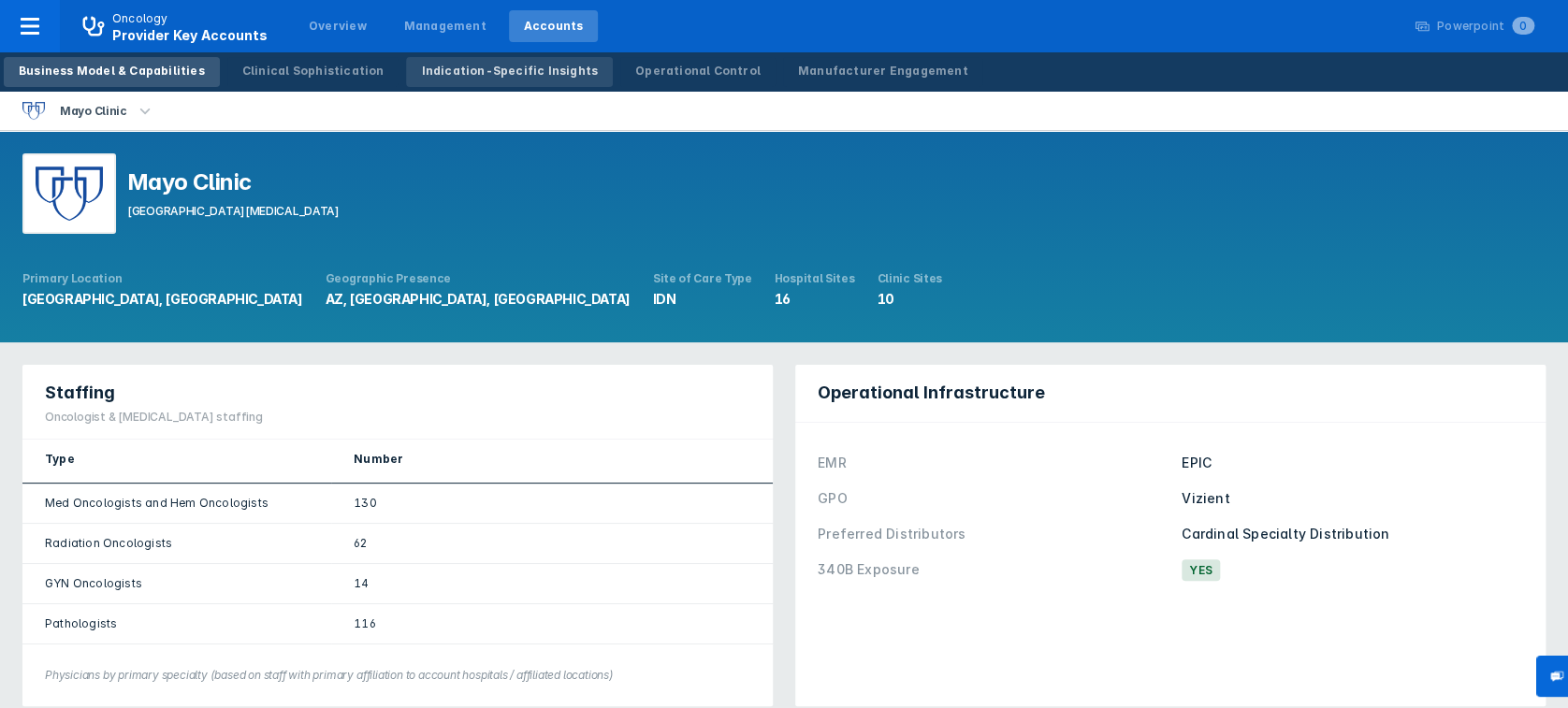 click on "Indication-Specific Insights" at bounding box center [509, 72] 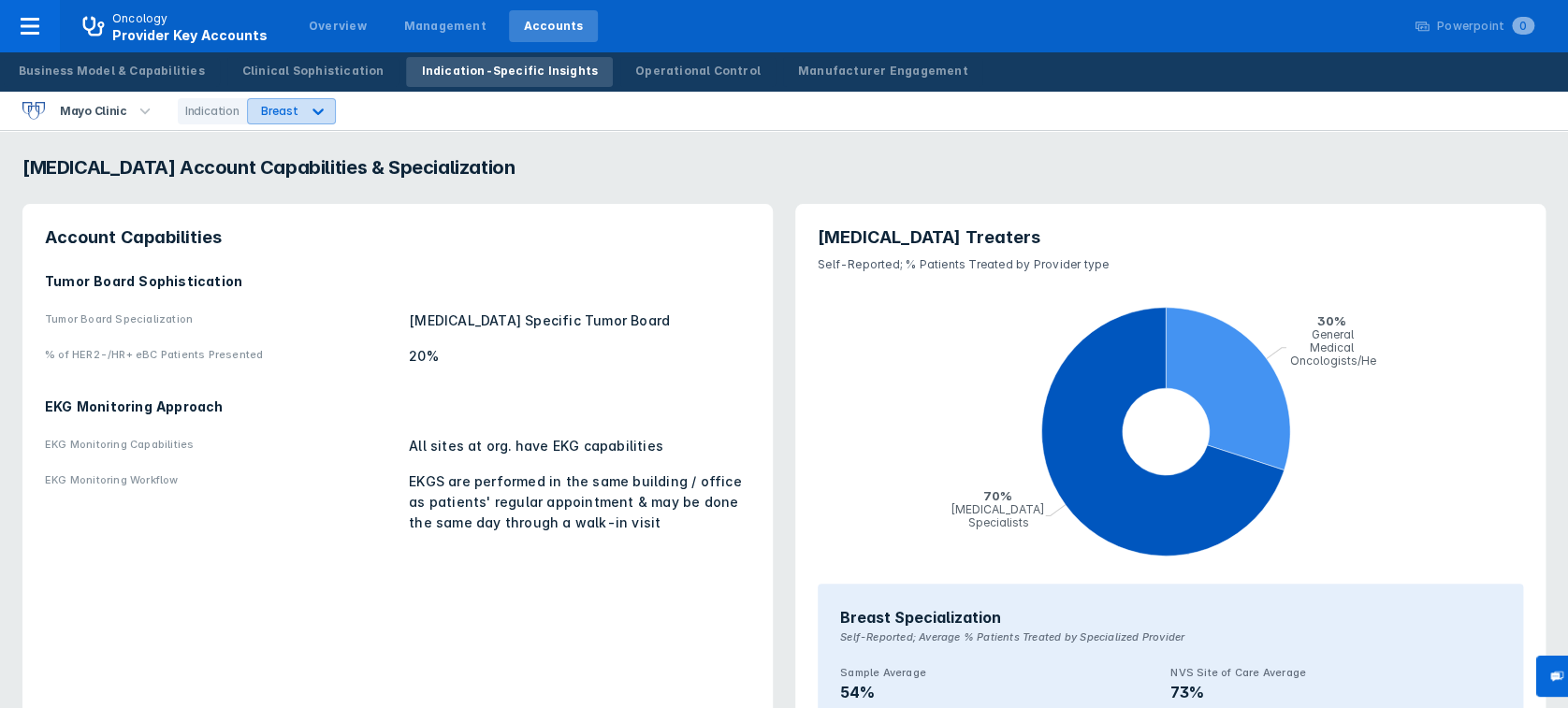 click 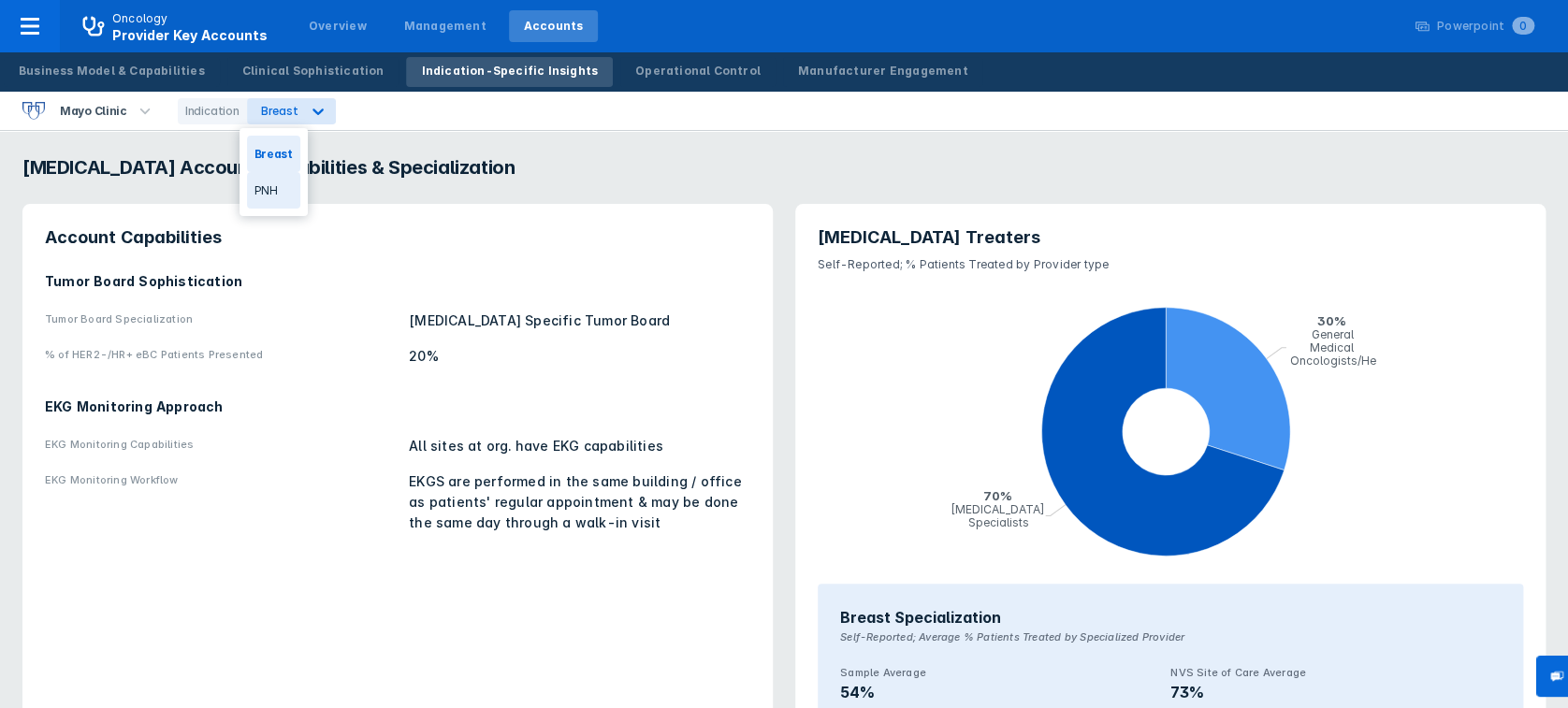 click on "PNH" at bounding box center [273, 190] 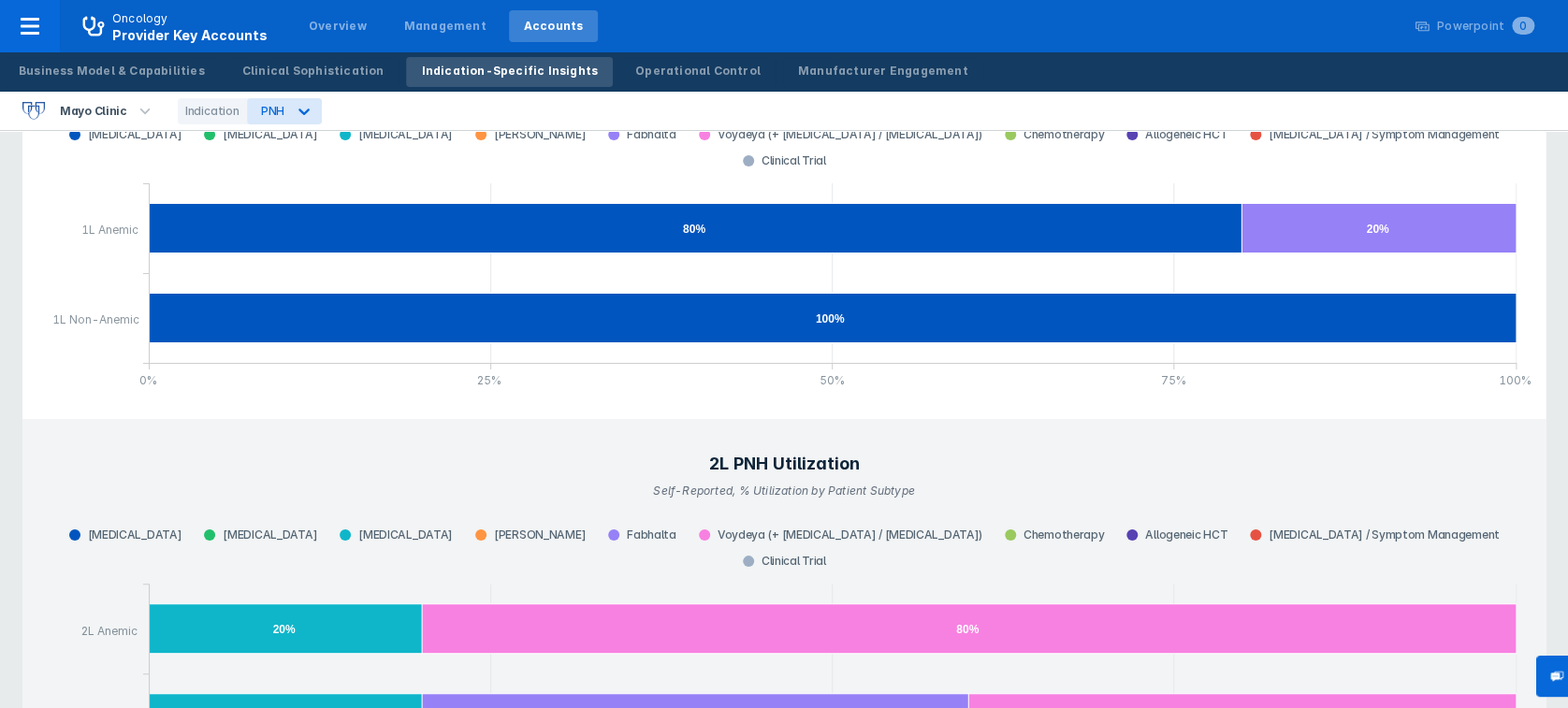 scroll, scrollTop: 3401, scrollLeft: 0, axis: vertical 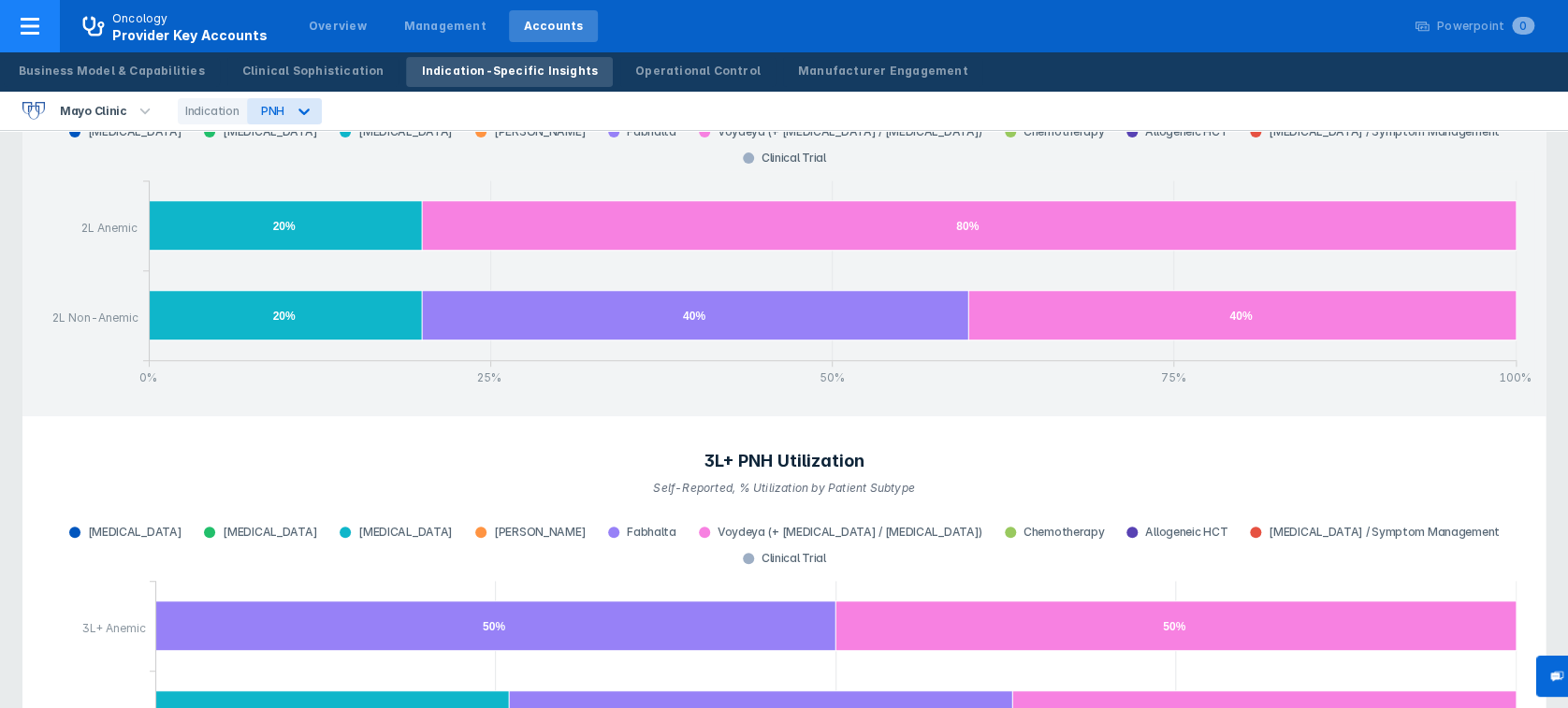 click on "Provider Key Accounts" at bounding box center (190, 35) 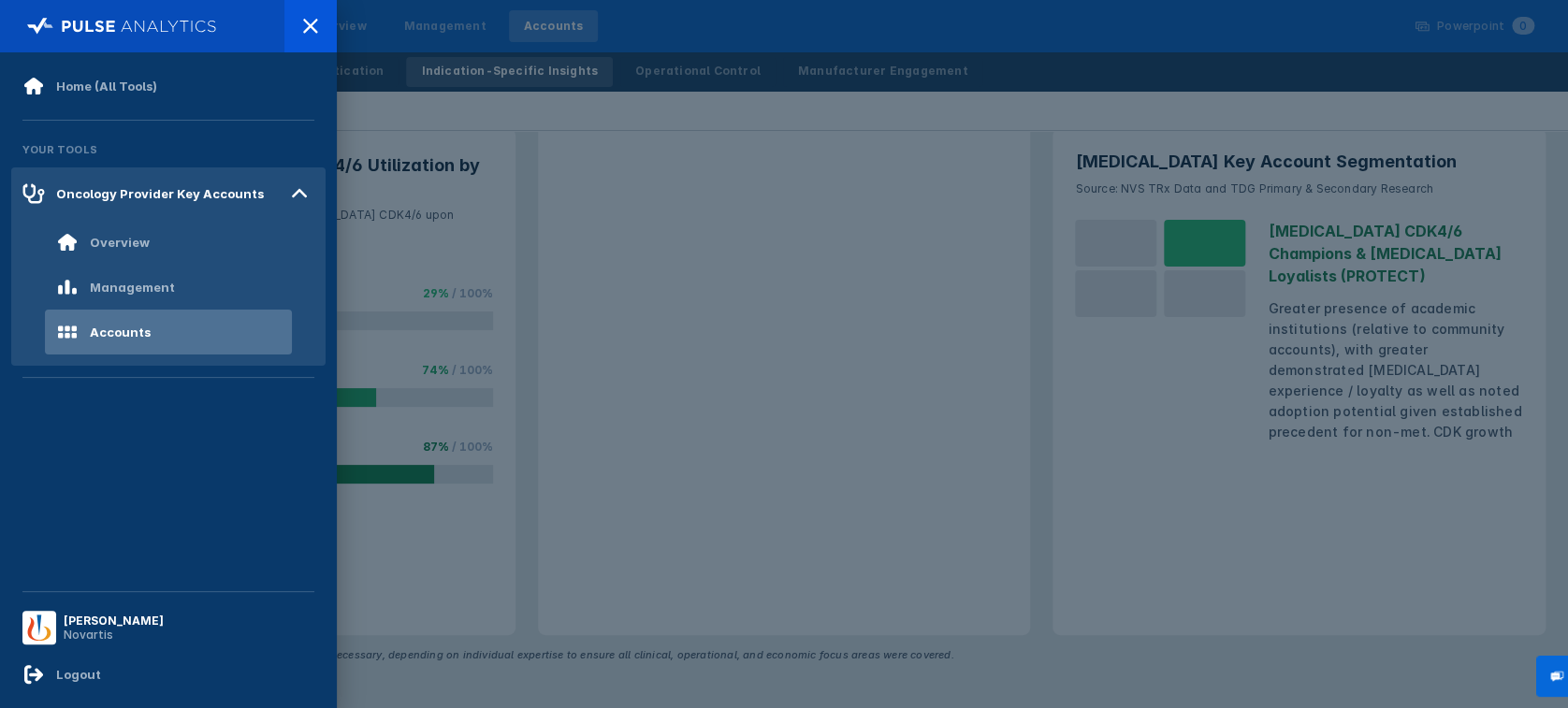 scroll, scrollTop: 0, scrollLeft: 0, axis: both 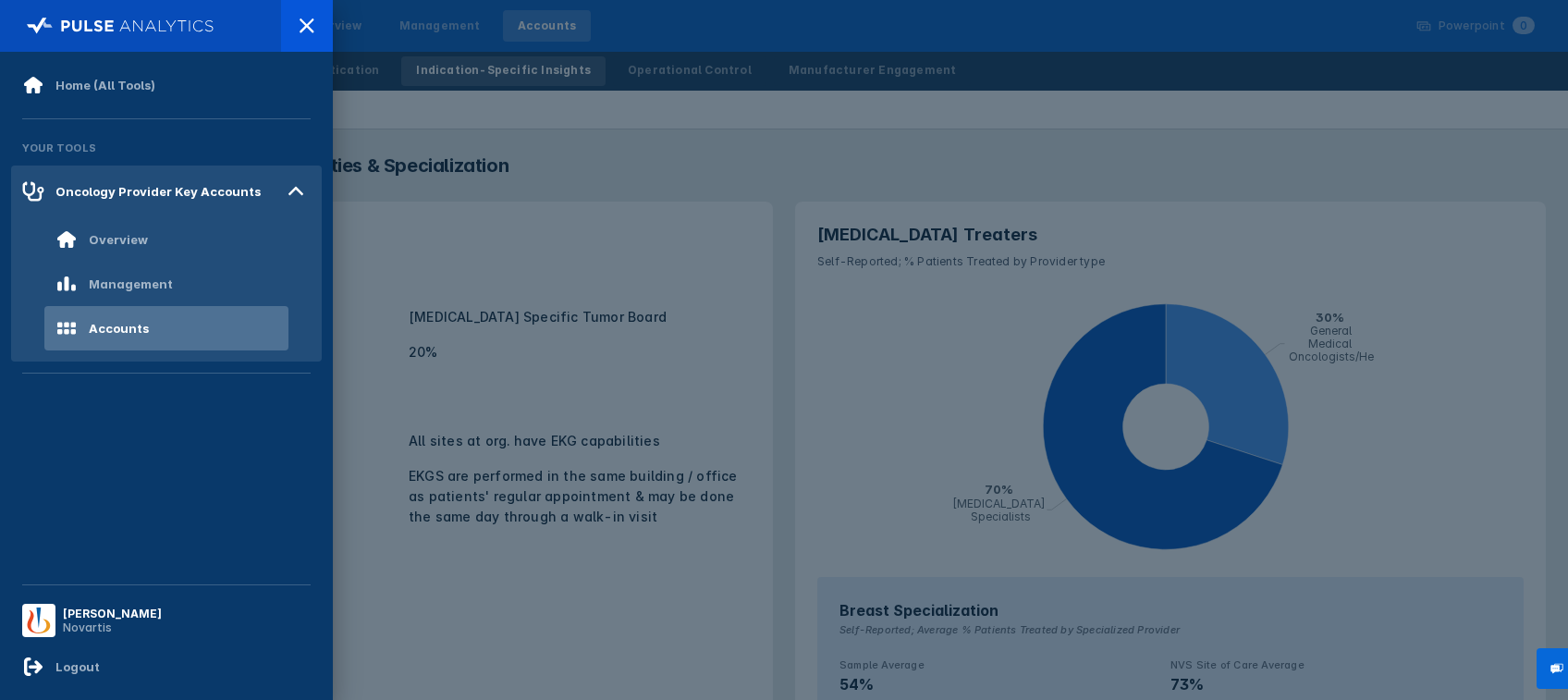 click at bounding box center (120, 26) 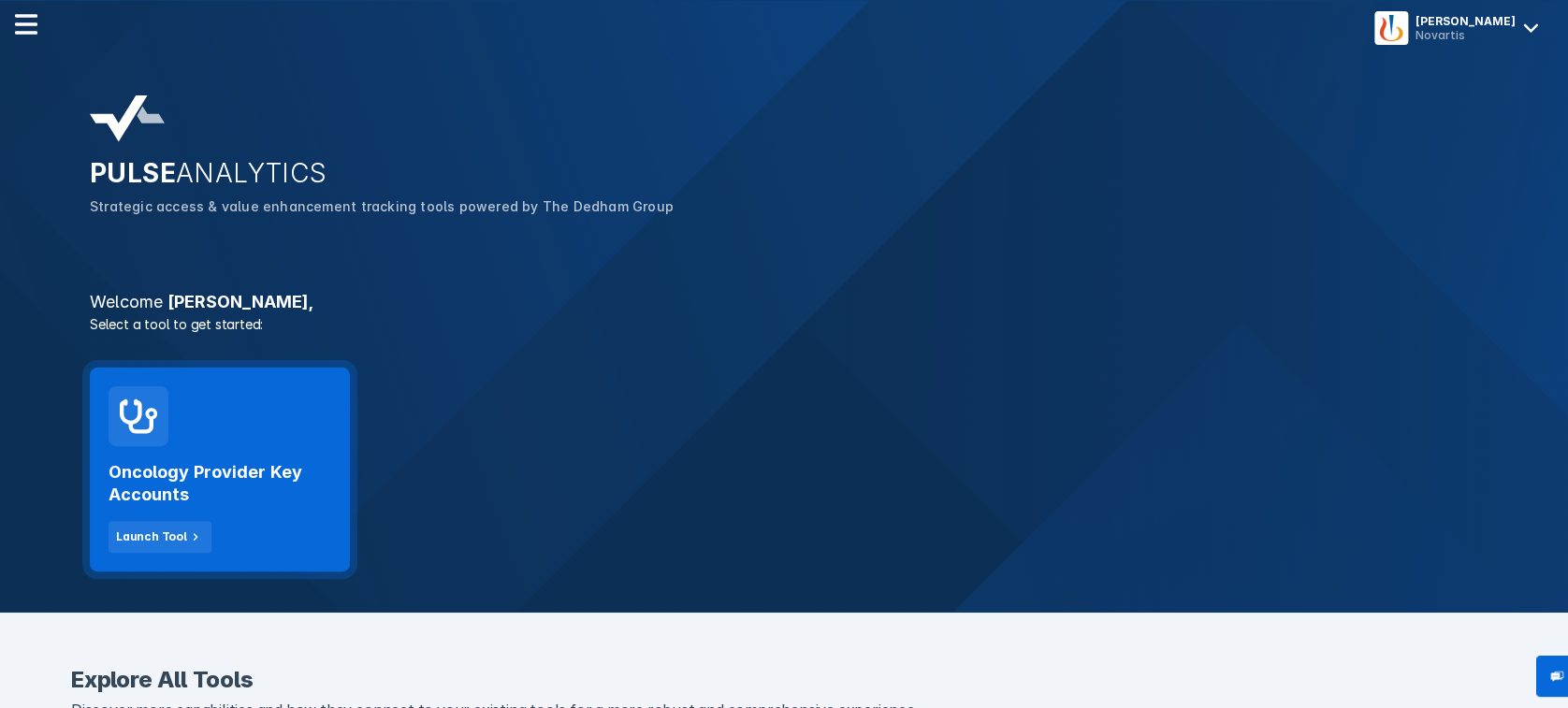 click on "Oncology Provider Key Accounts" at bounding box center [220, 484] 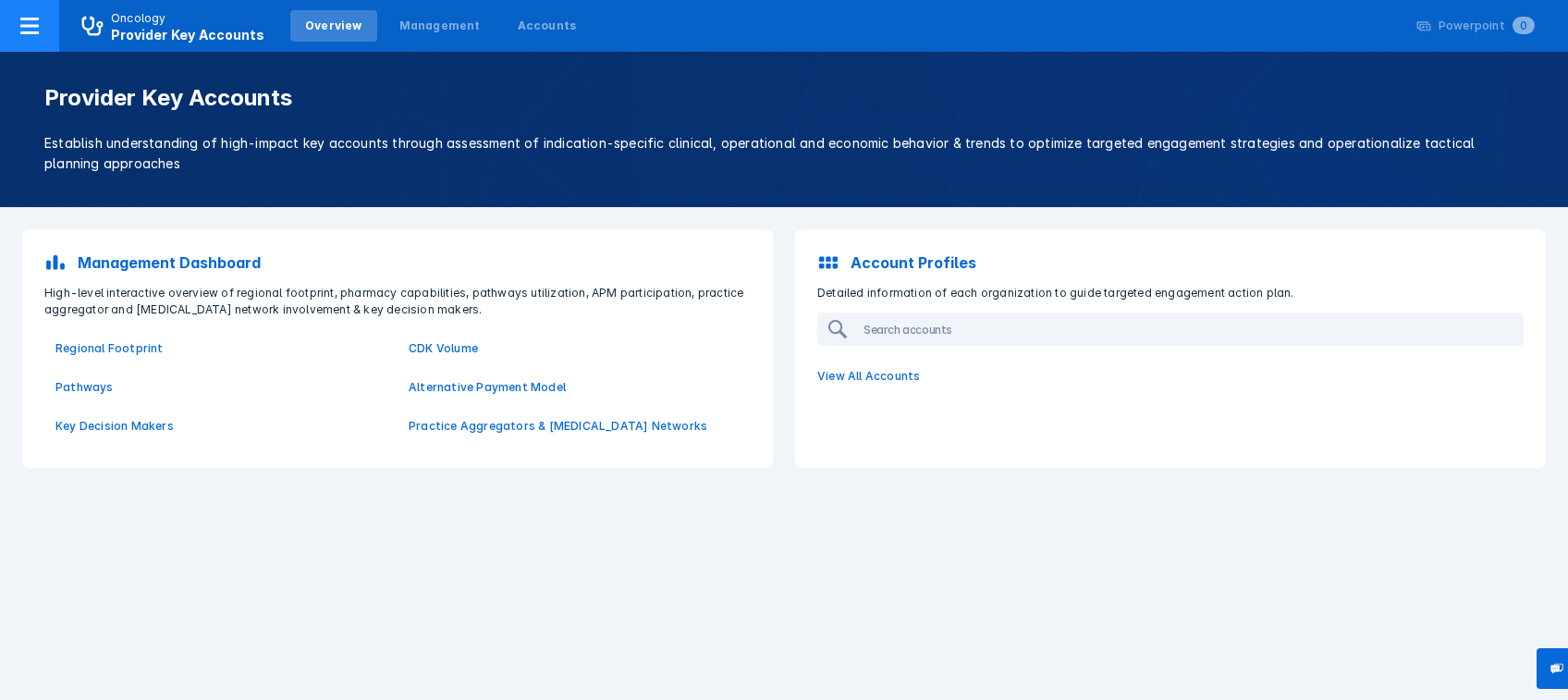 click on "Oncology Provider Key Accounts" at bounding box center (188, 26) 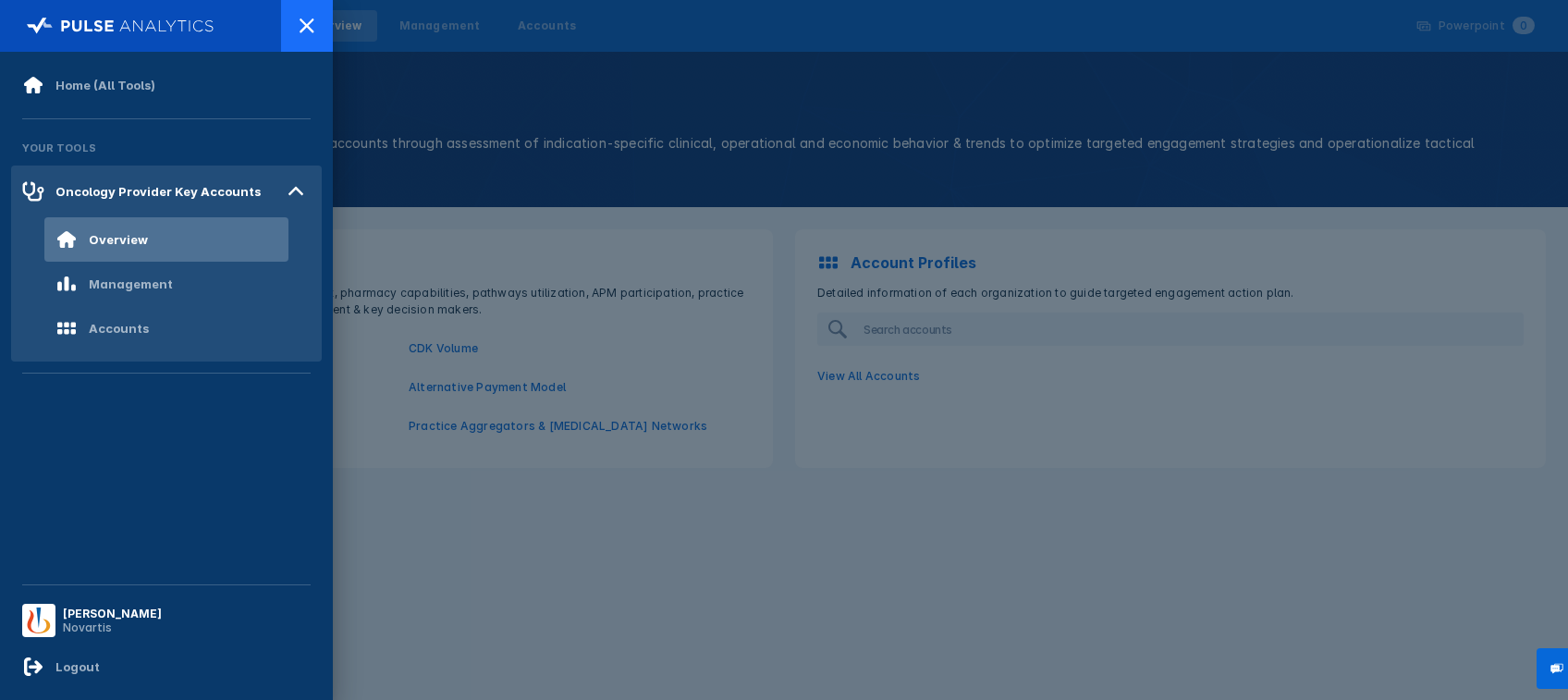 click 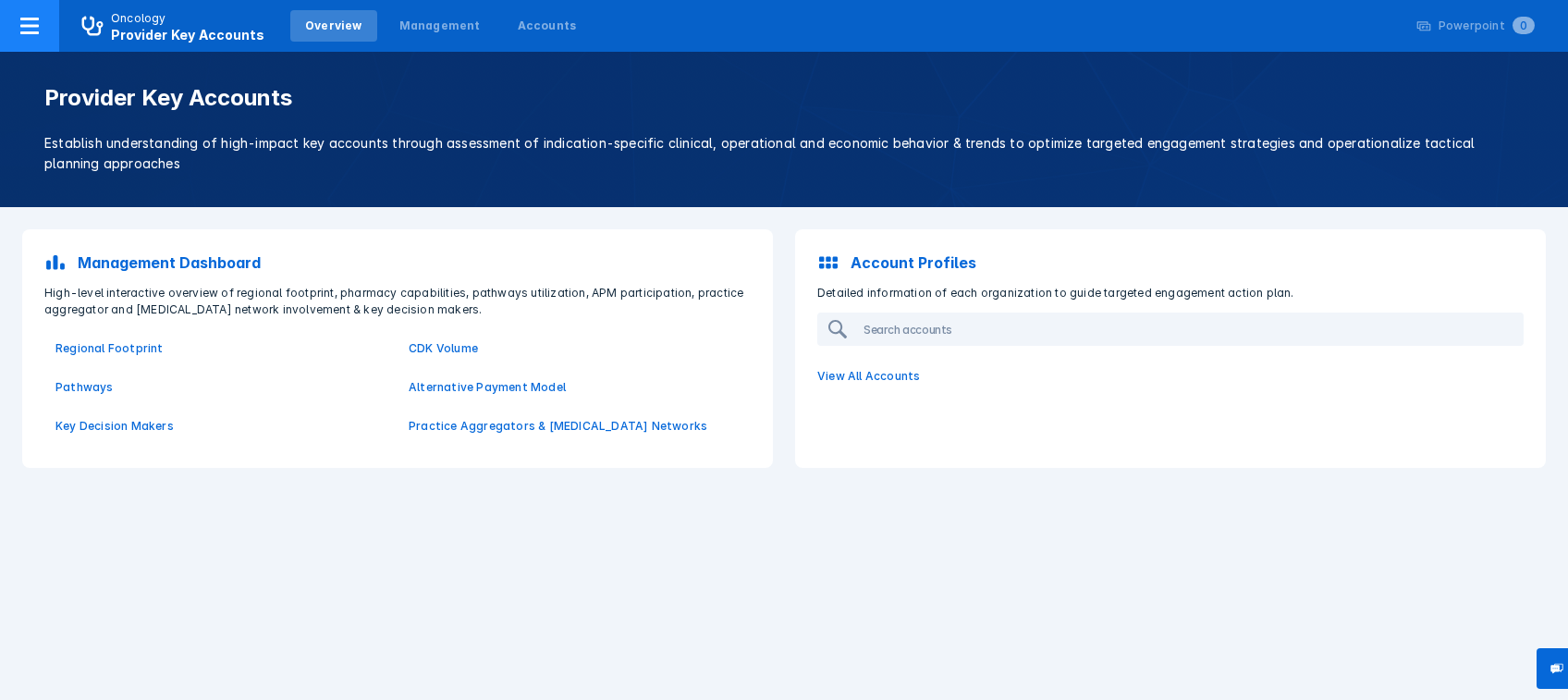 click on "Oncology Provider Key Accounts" at bounding box center [188, 26] 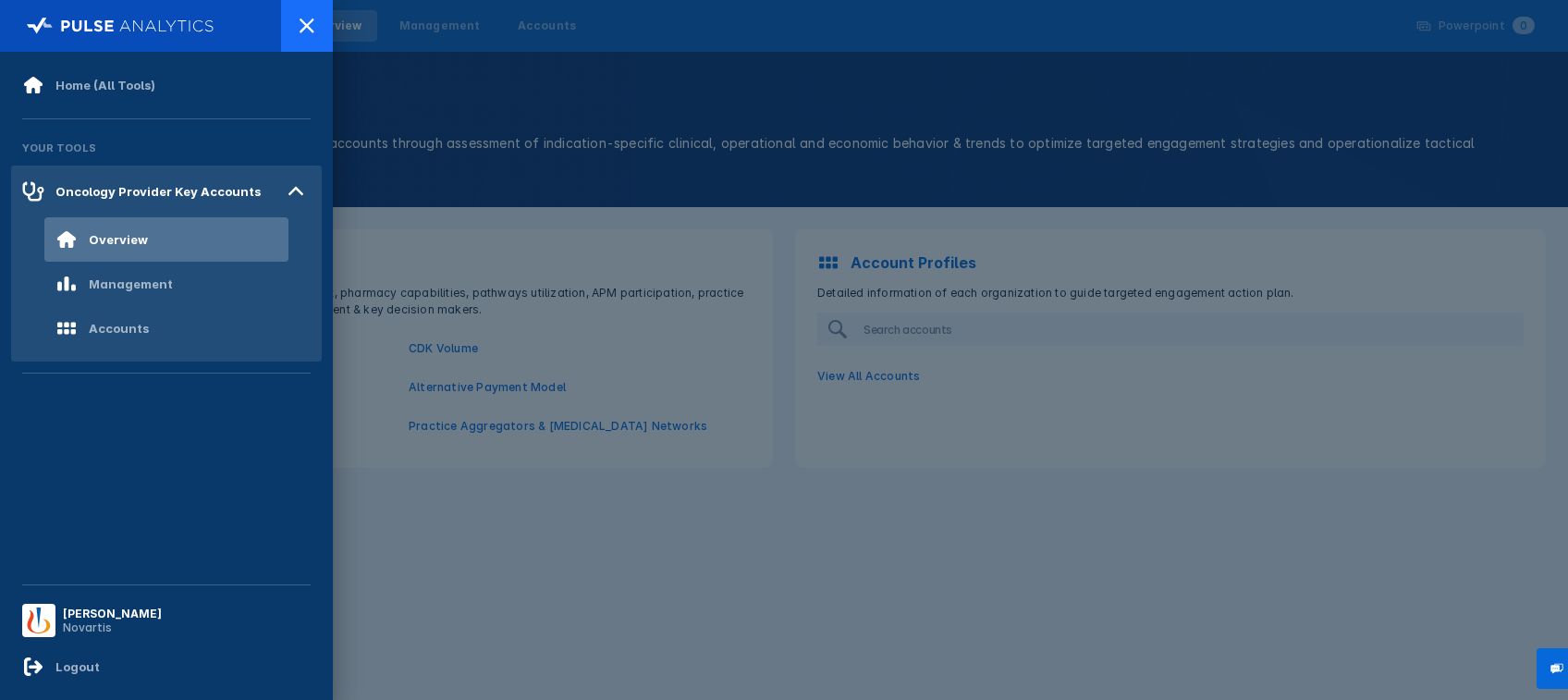 click 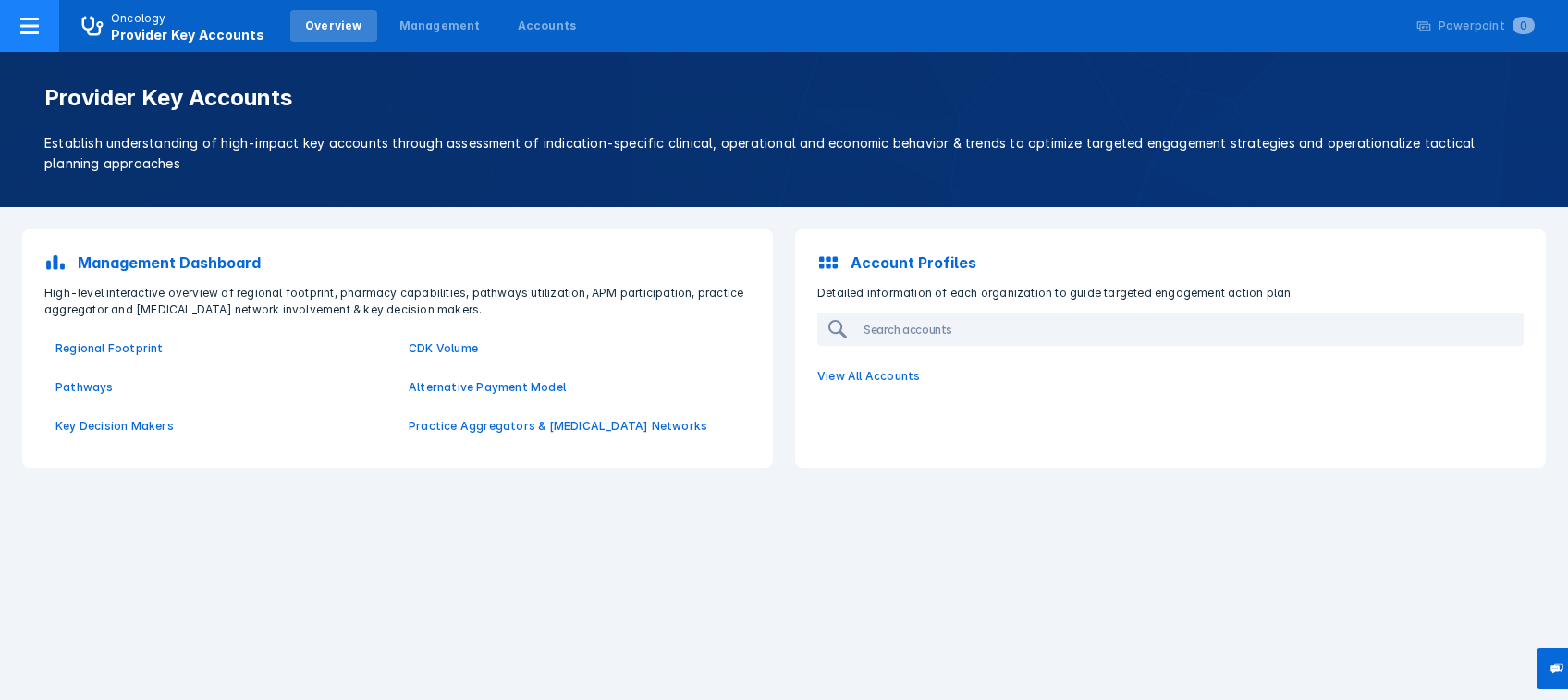 click on "Oncology" at bounding box center (139, 18) 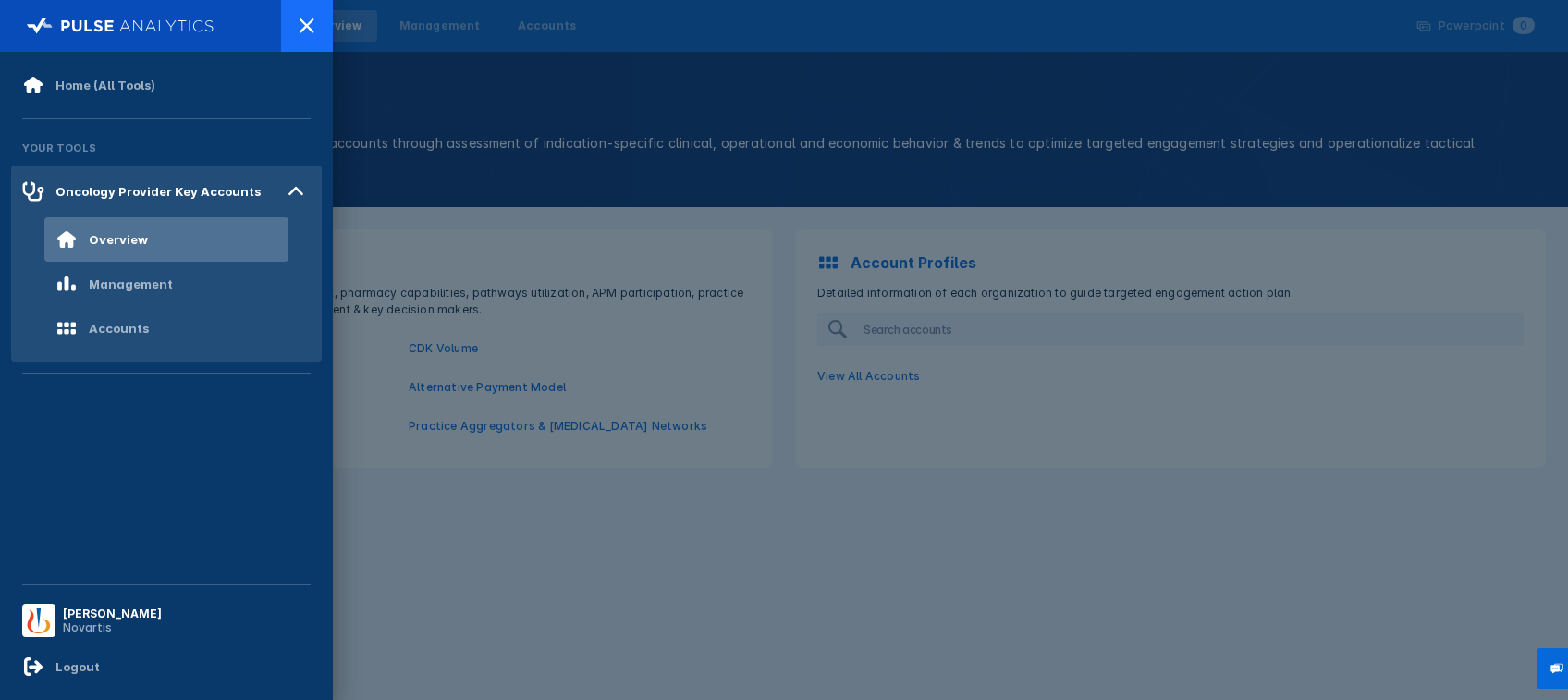 click 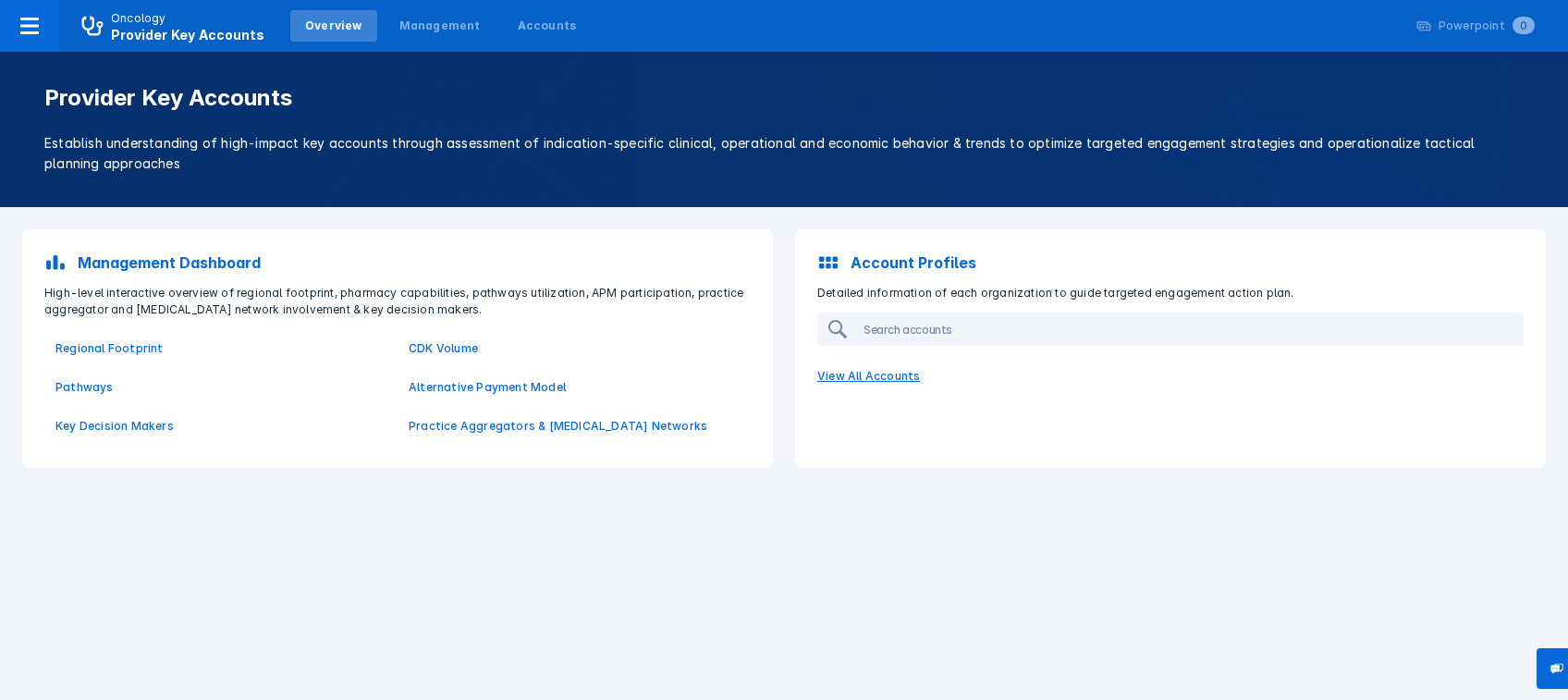 click on "View All Accounts" at bounding box center (1170, 376) 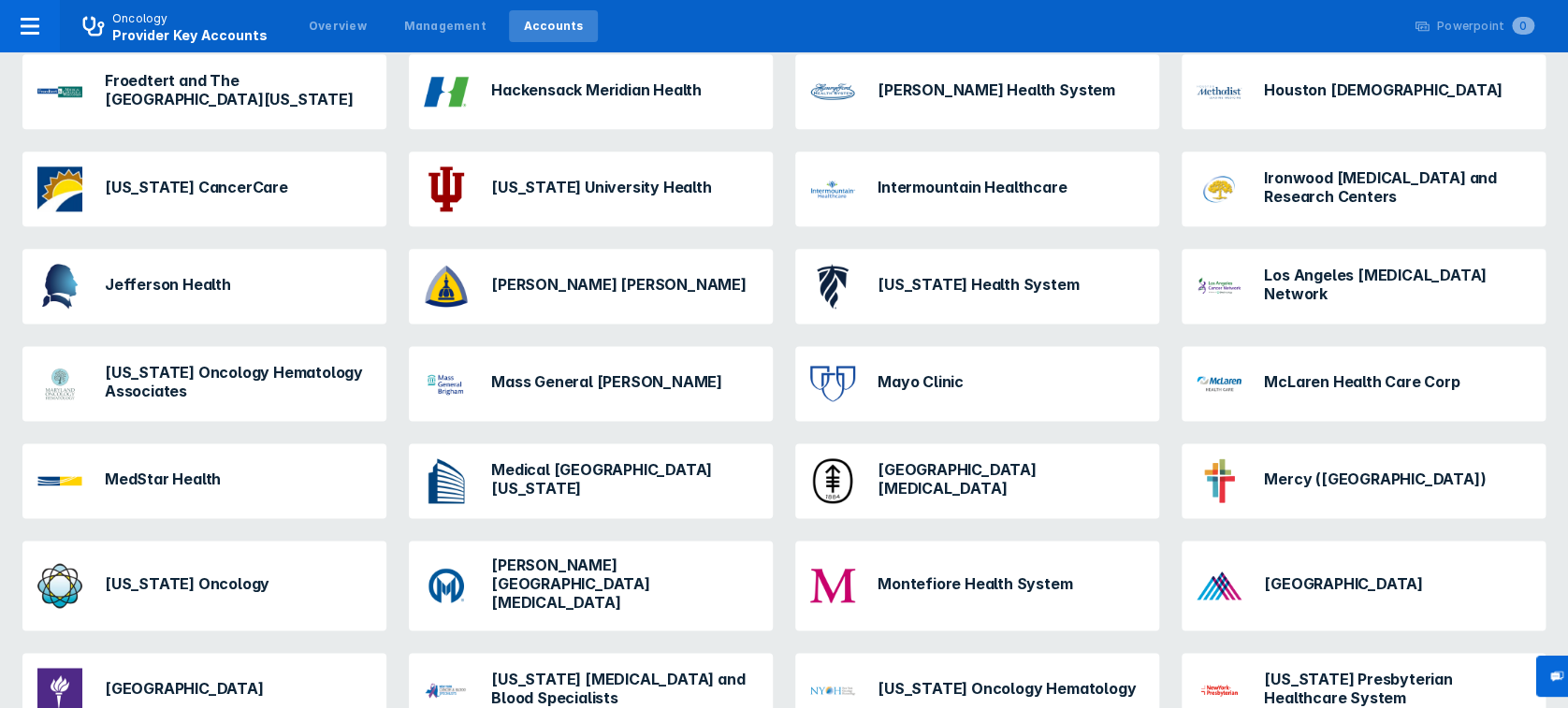 scroll, scrollTop: 1062, scrollLeft: 0, axis: vertical 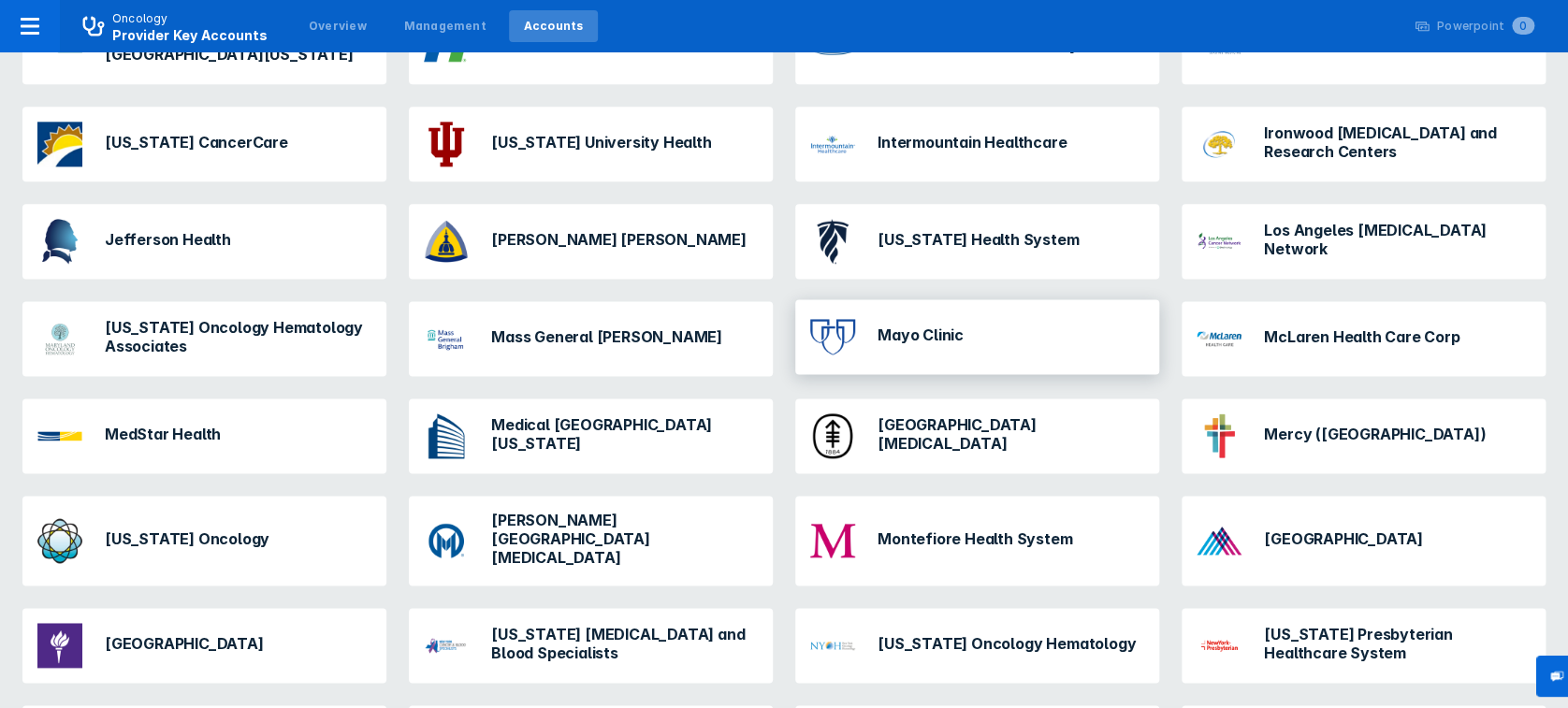 click on "Mayo Clinic" at bounding box center [921, 335] 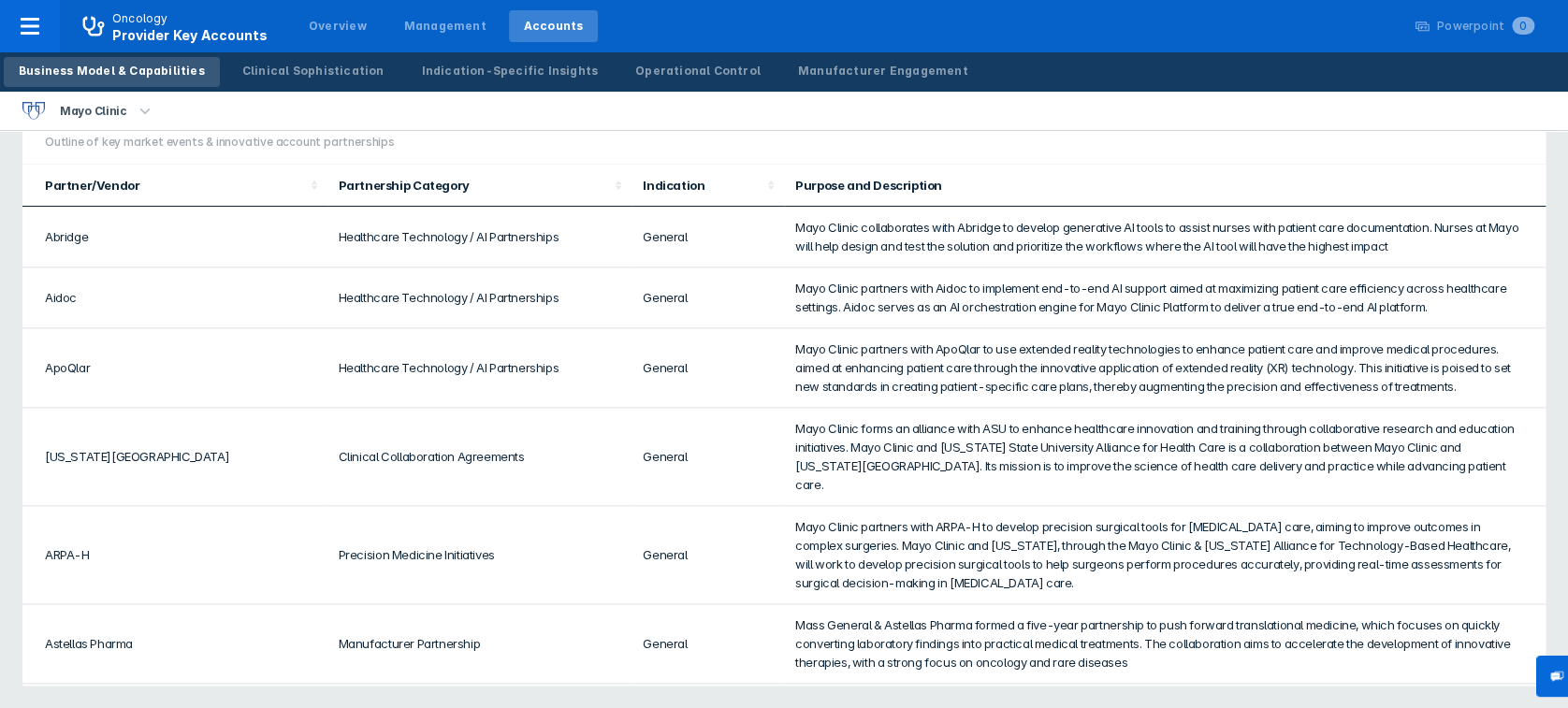 scroll, scrollTop: 0, scrollLeft: 0, axis: both 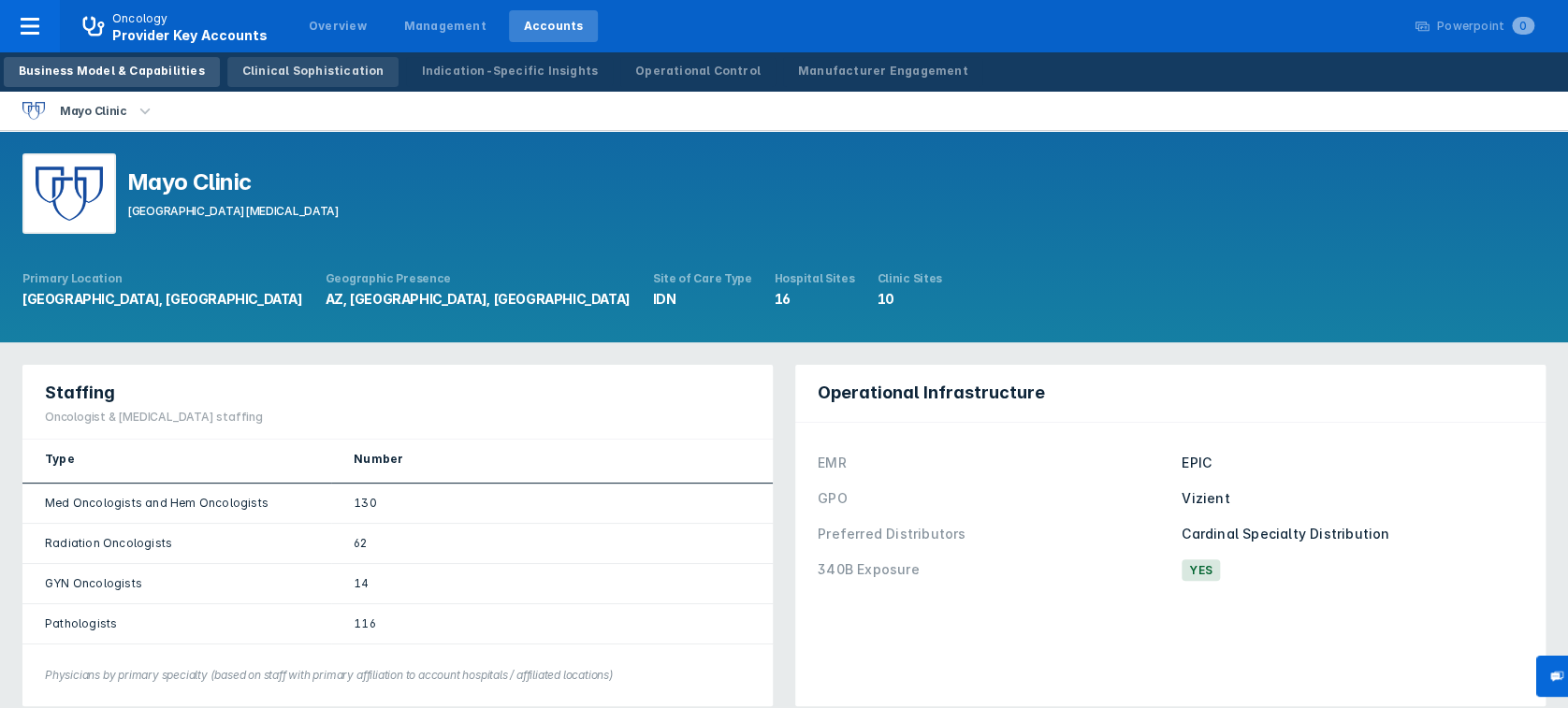 click on "Clinical Sophistication" at bounding box center [313, 71] 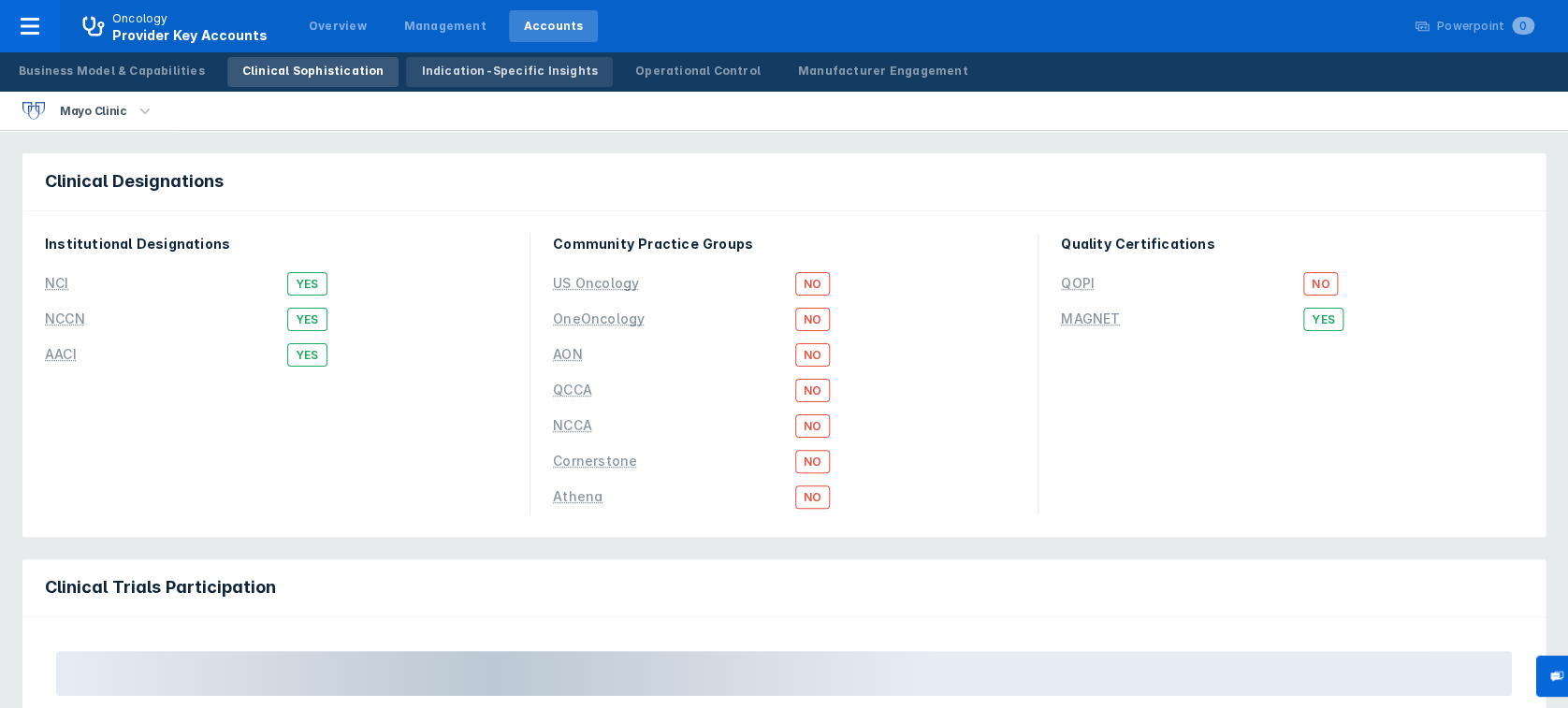 click on "Indication-Specific Insights" at bounding box center [509, 71] 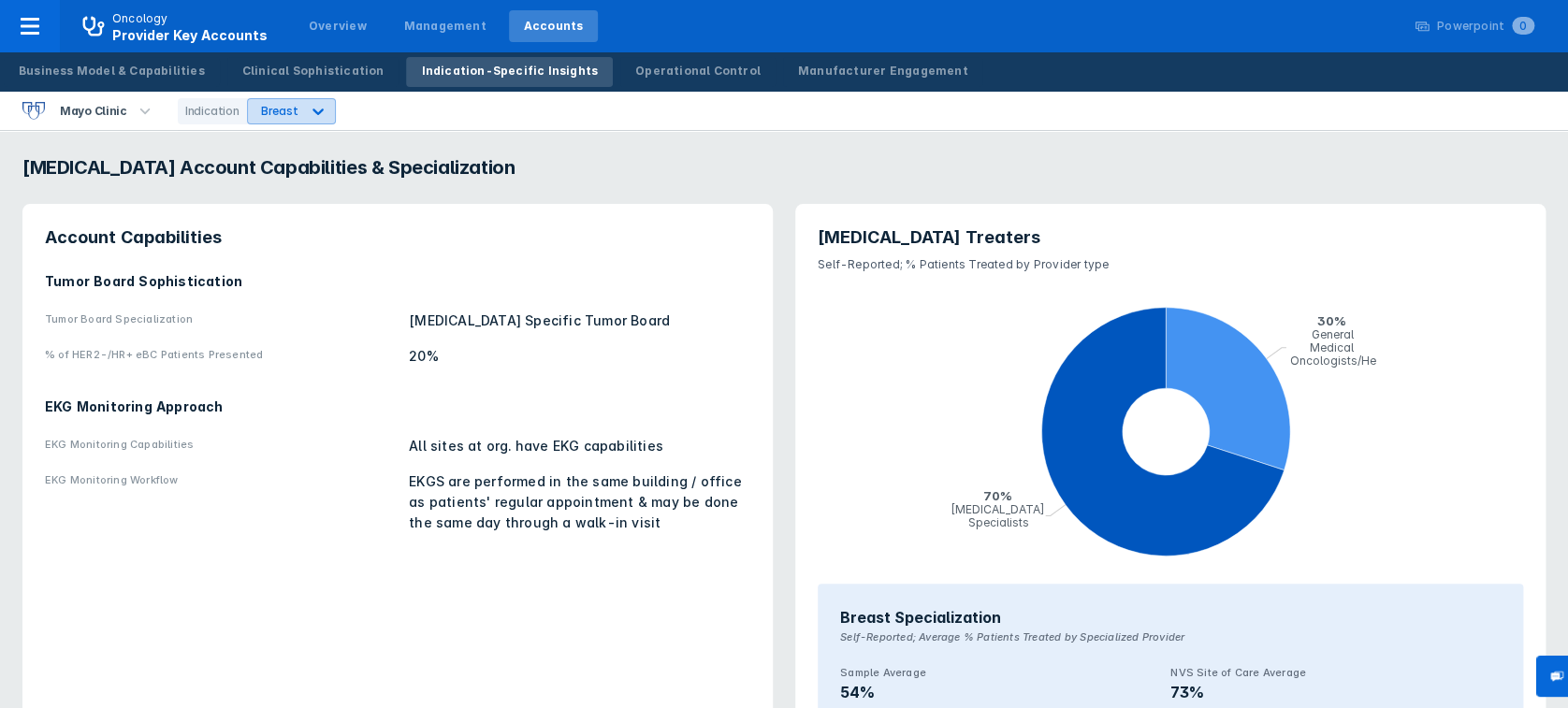 click 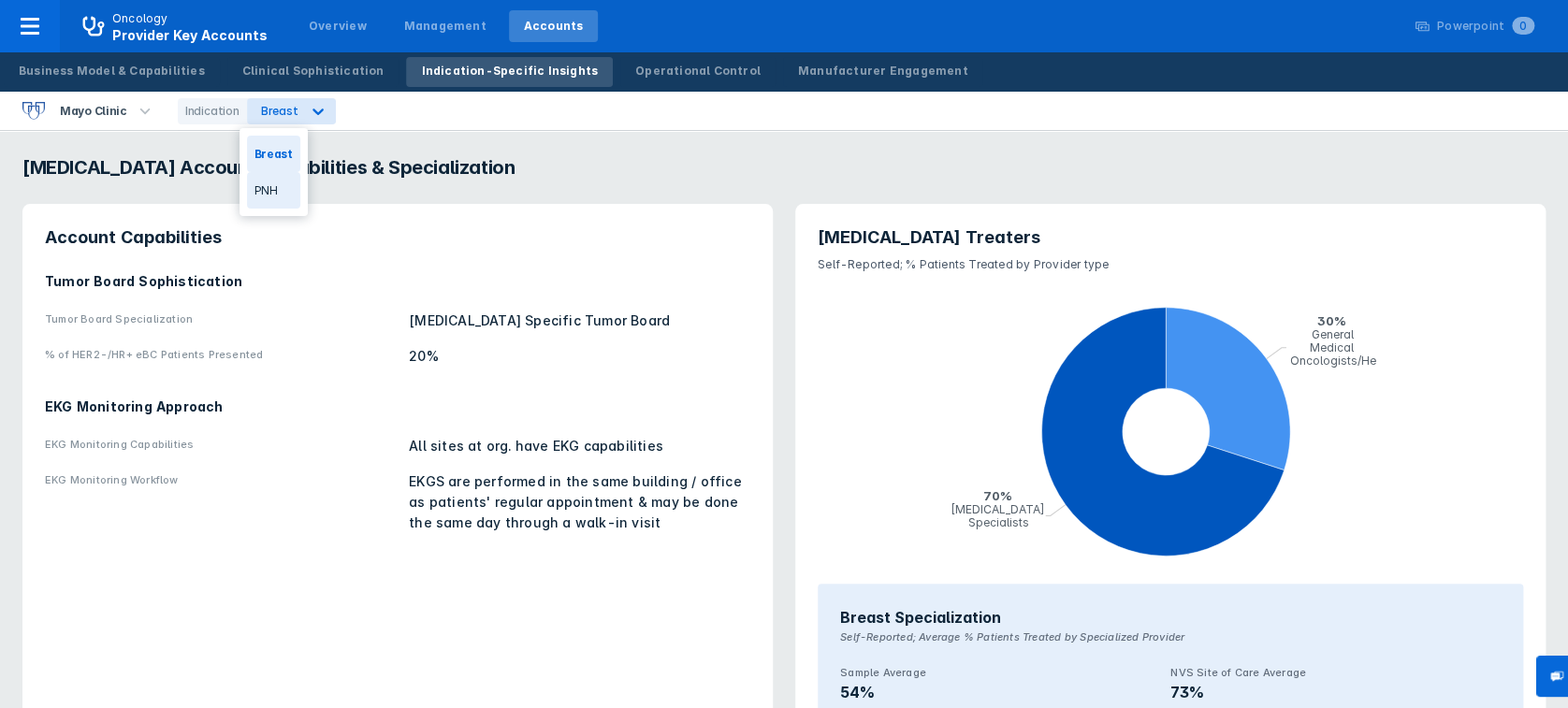 click on "PNH" at bounding box center [273, 190] 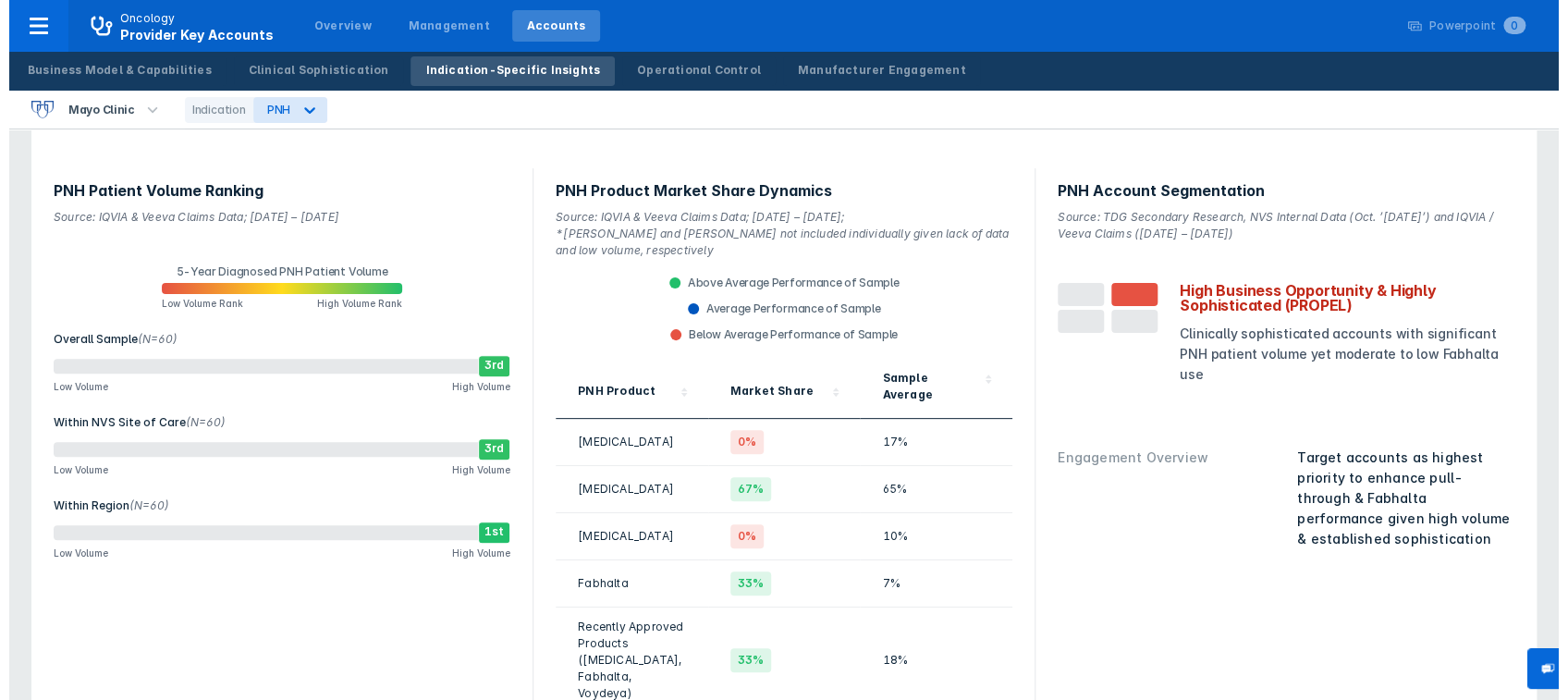scroll, scrollTop: 0, scrollLeft: 0, axis: both 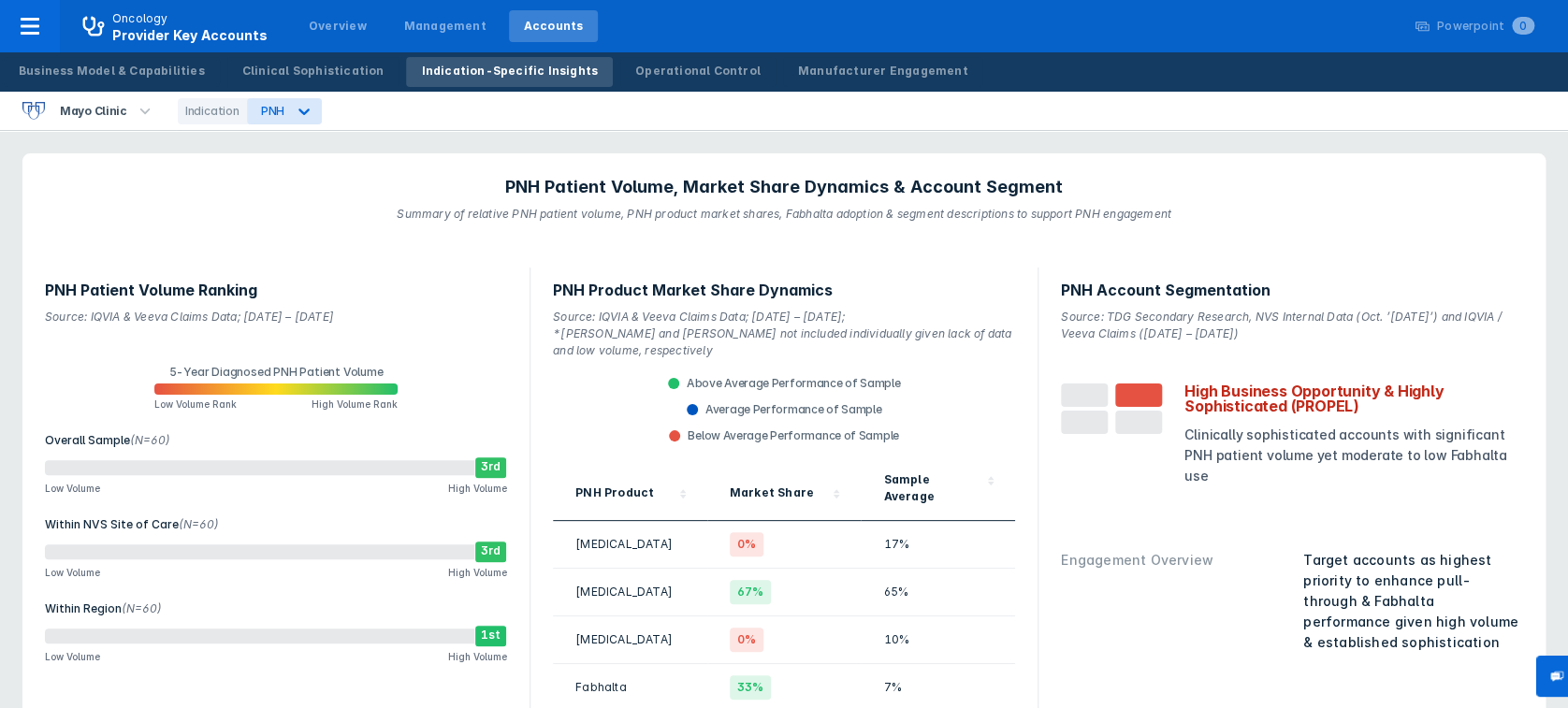 click 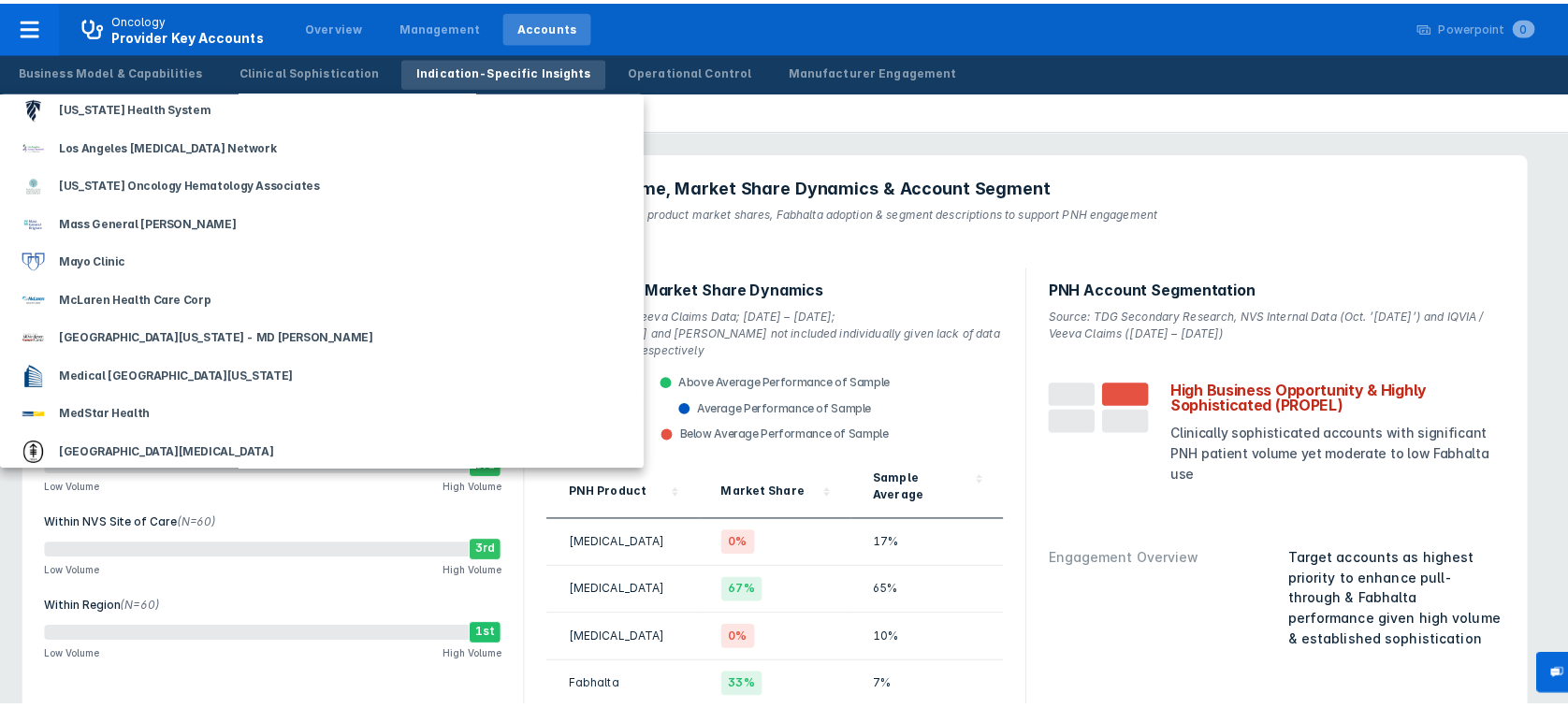 scroll, scrollTop: 1692, scrollLeft: 0, axis: vertical 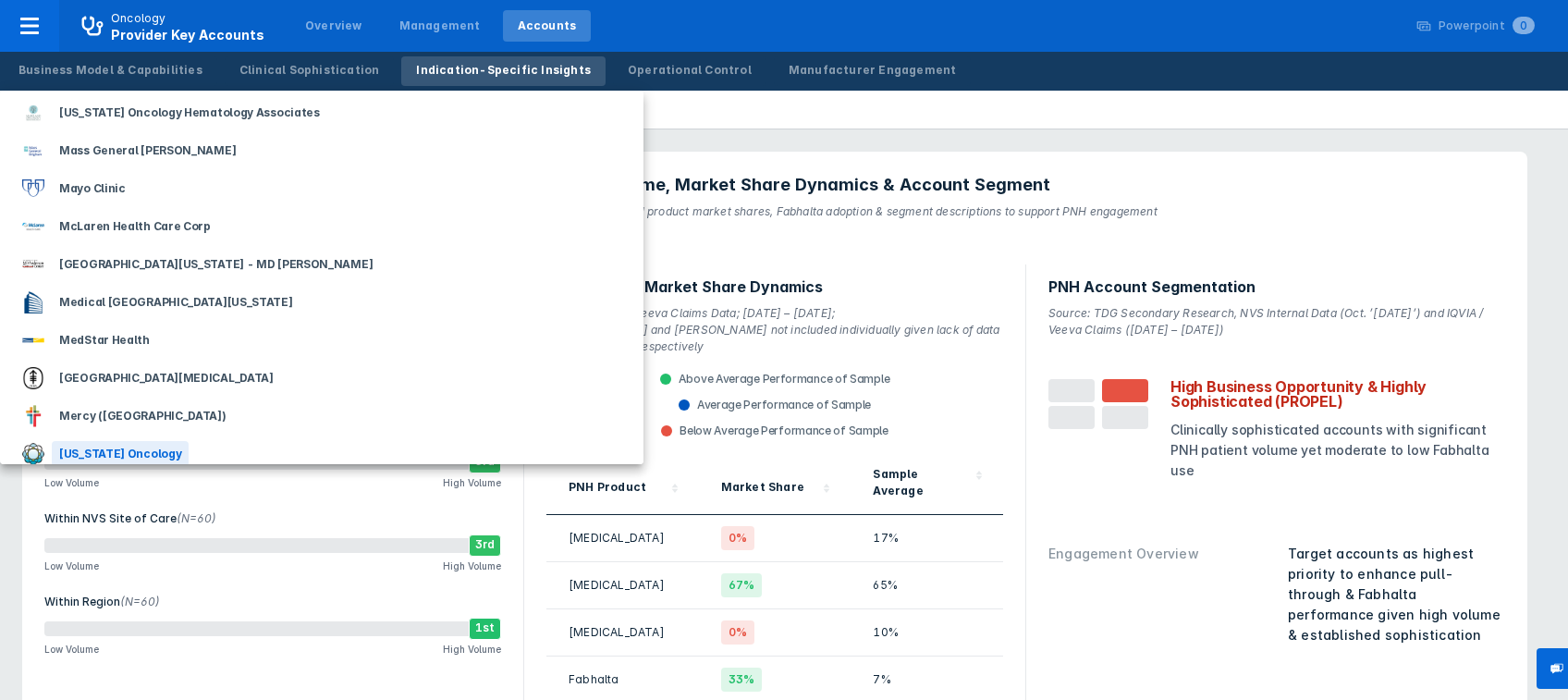 click on "[US_STATE] Oncology" at bounding box center [120, 454] 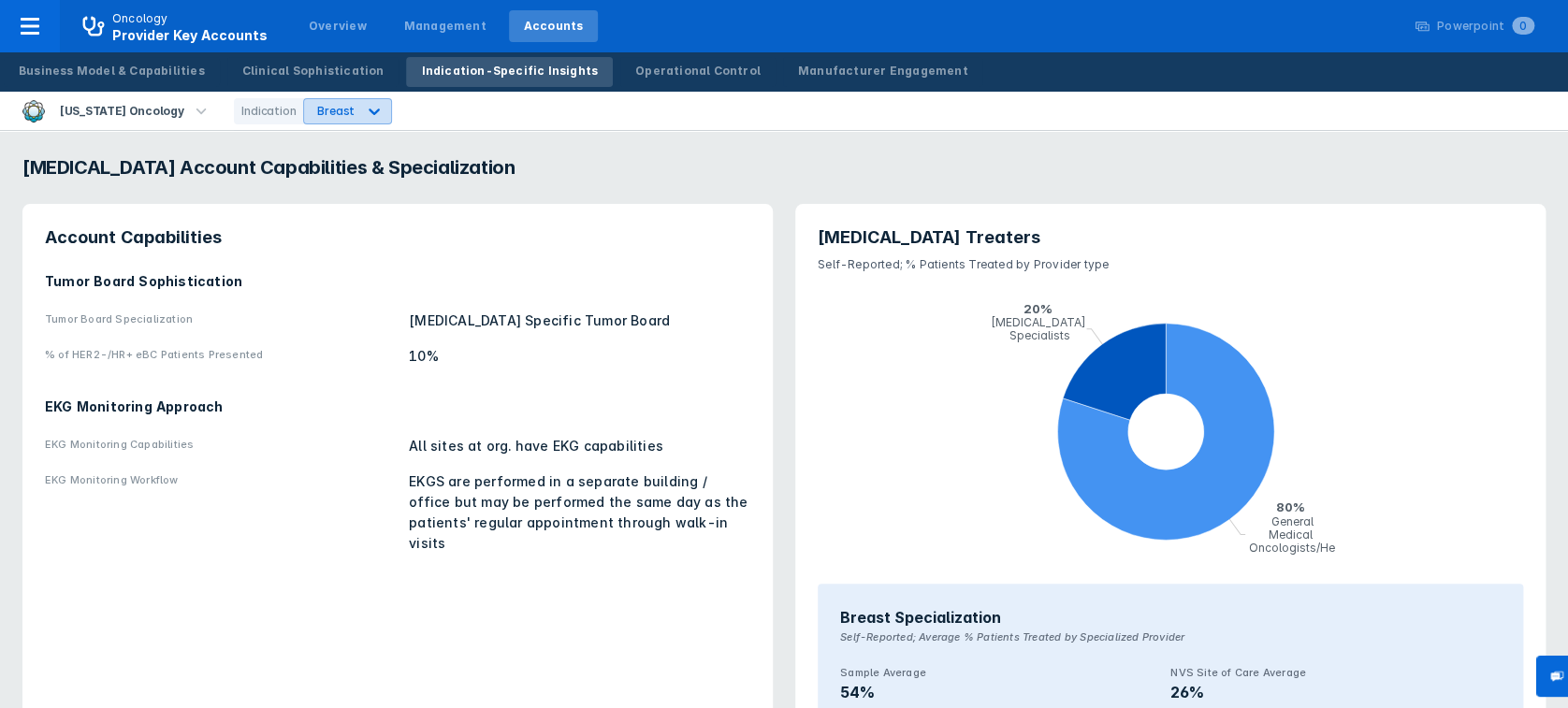 click 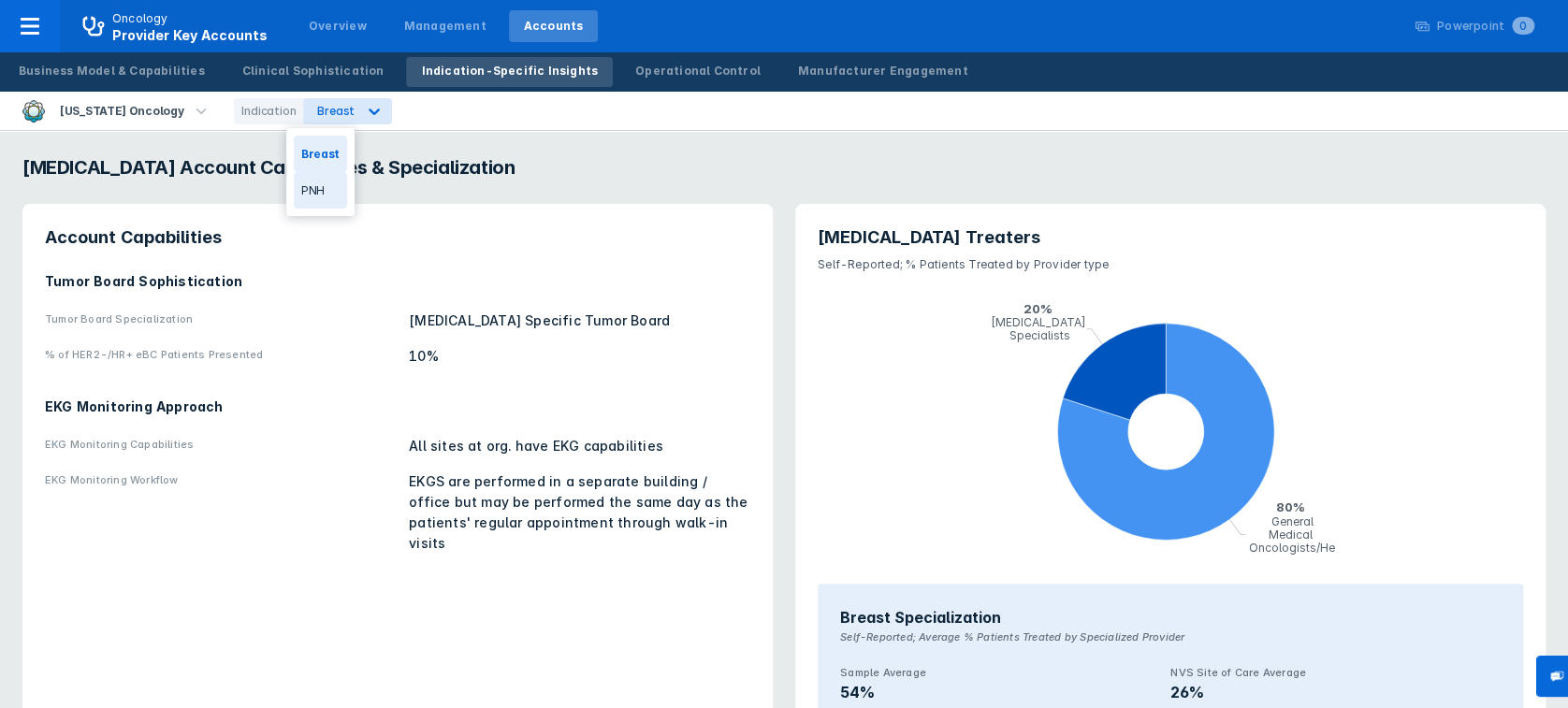 click on "PNH" at bounding box center [320, 190] 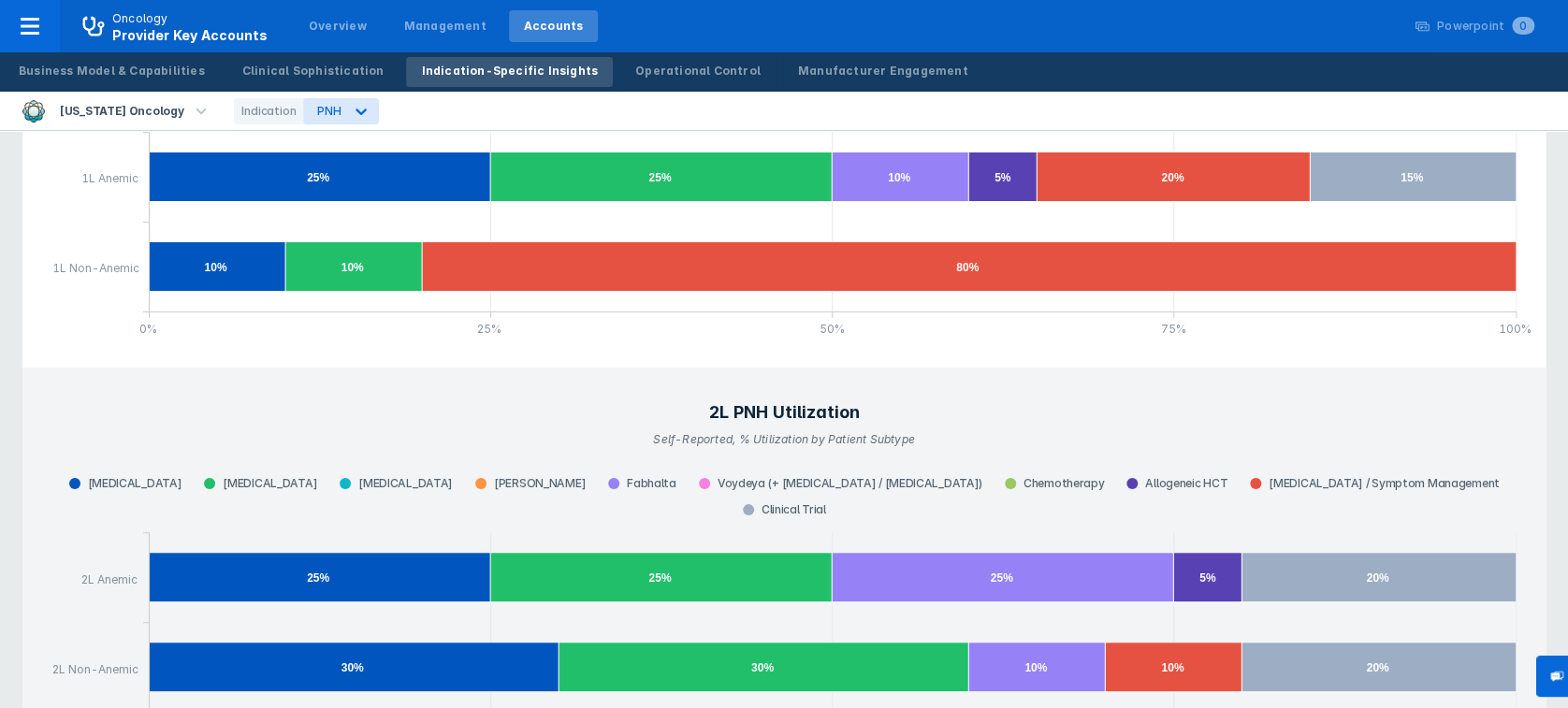 scroll, scrollTop: 3798, scrollLeft: 0, axis: vertical 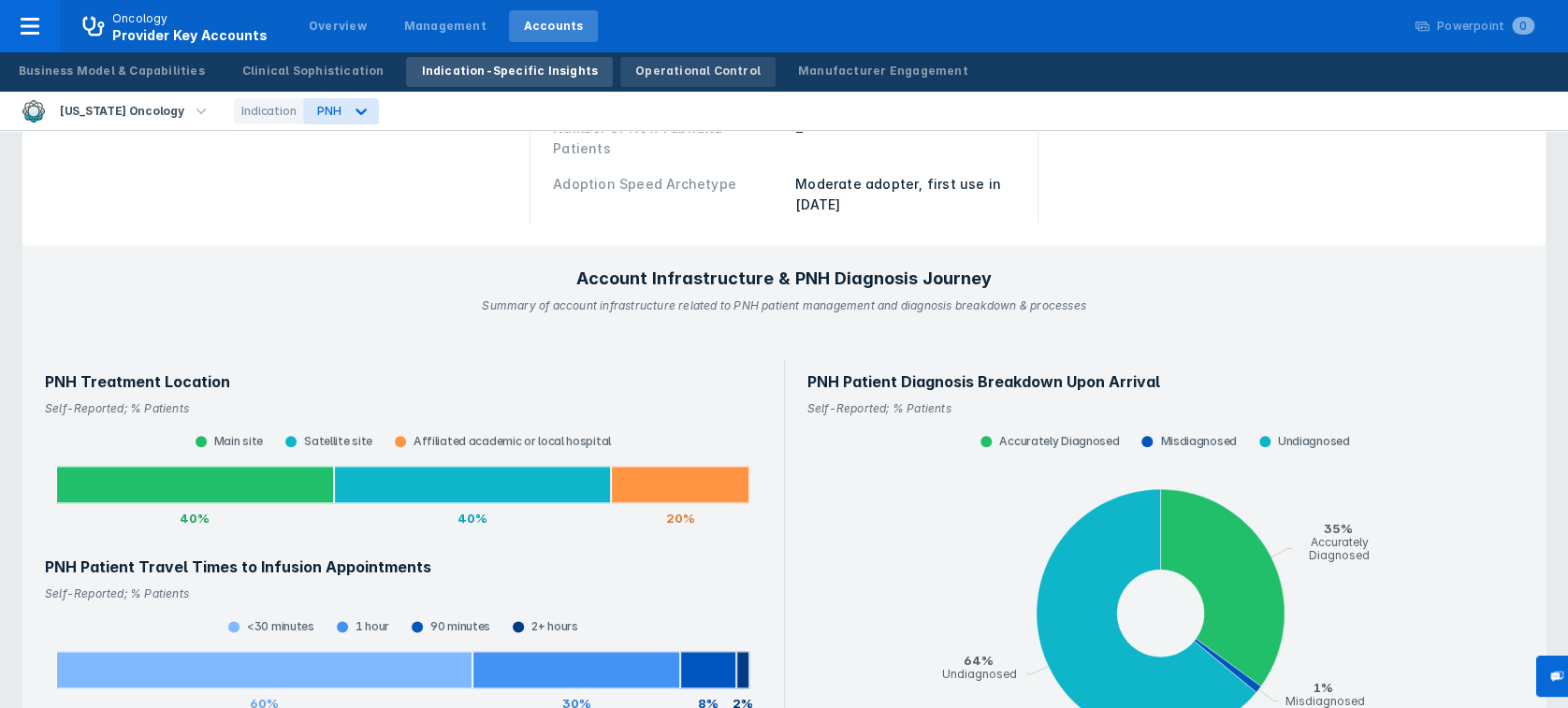 click on "Operational Control" at bounding box center [698, 71] 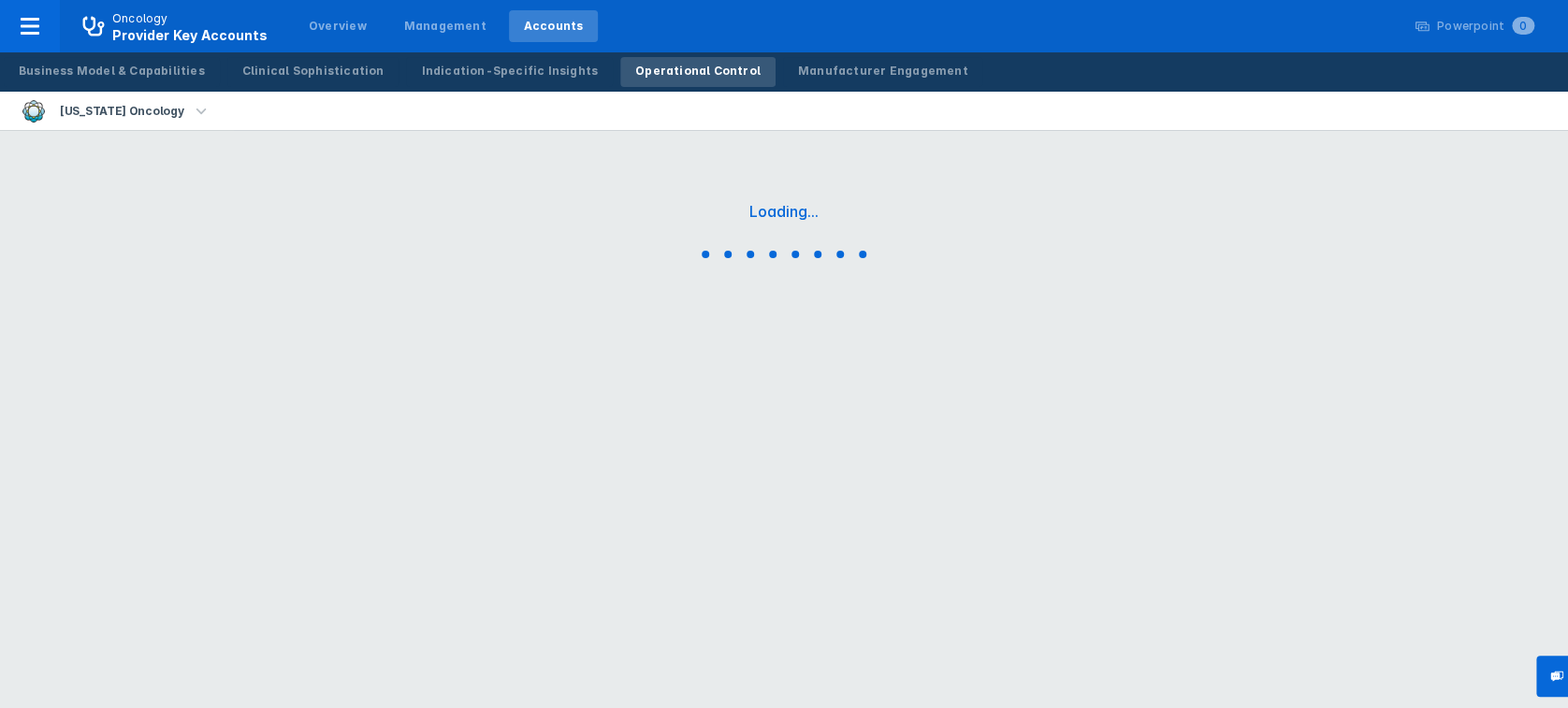 scroll, scrollTop: 0, scrollLeft: 0, axis: both 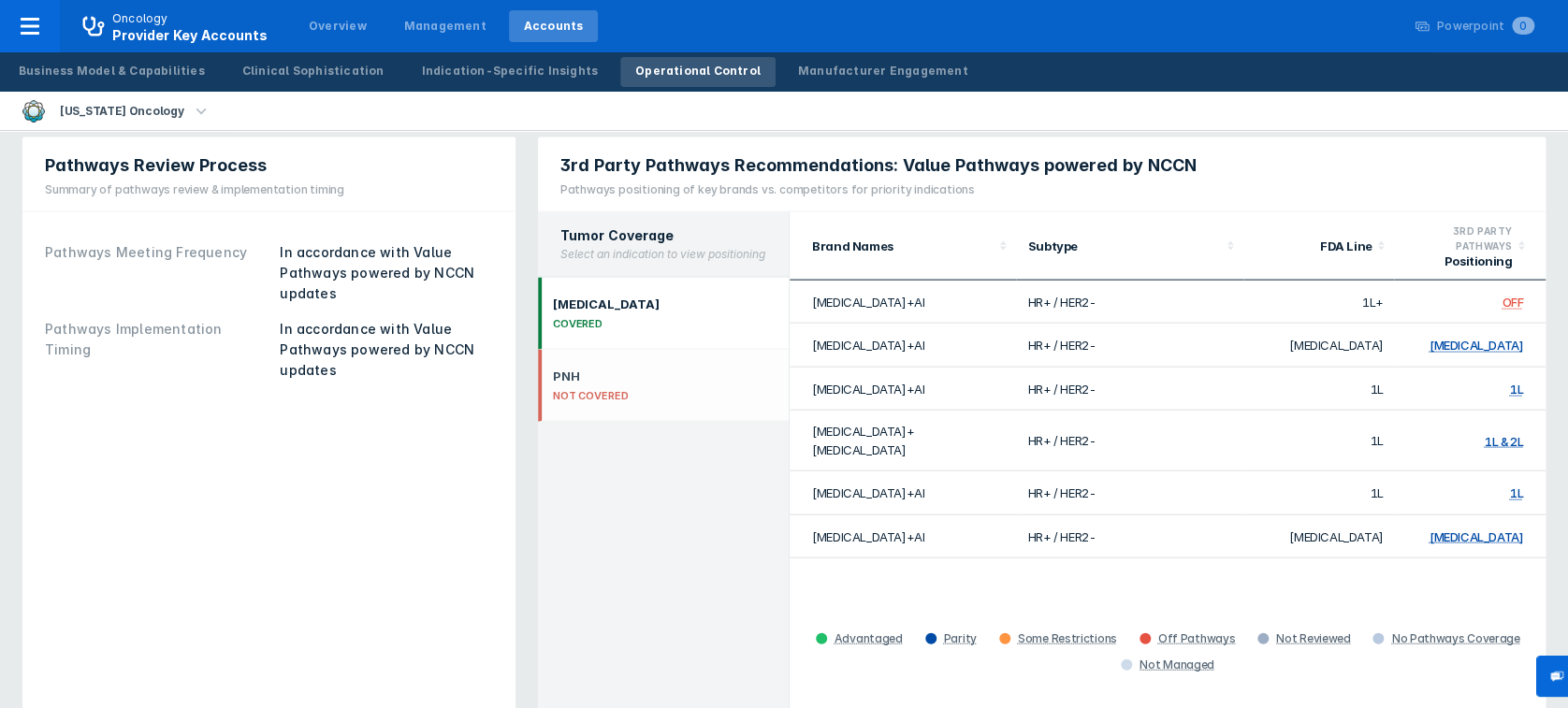 click on "NOT COVERED" at bounding box center [590, 396] 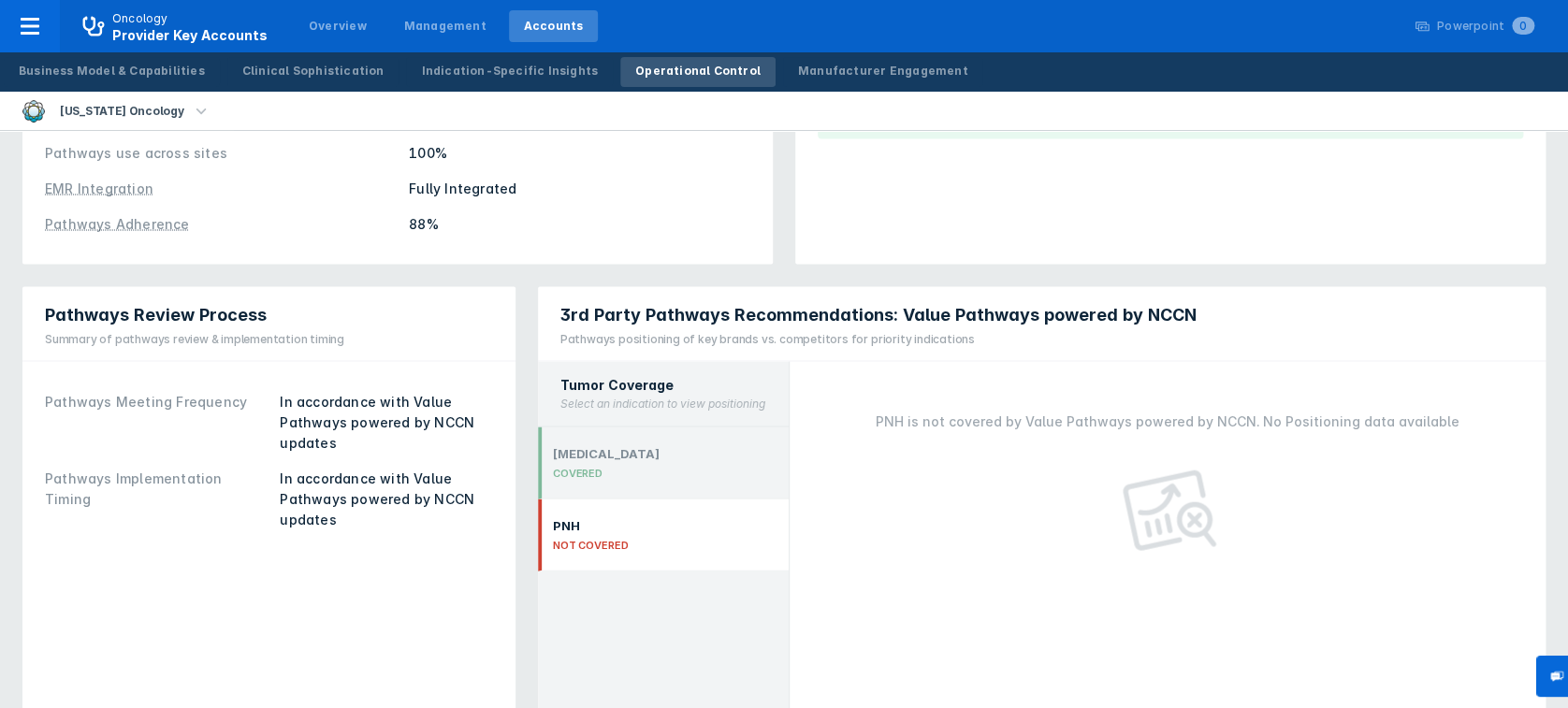 scroll, scrollTop: 1754, scrollLeft: 0, axis: vertical 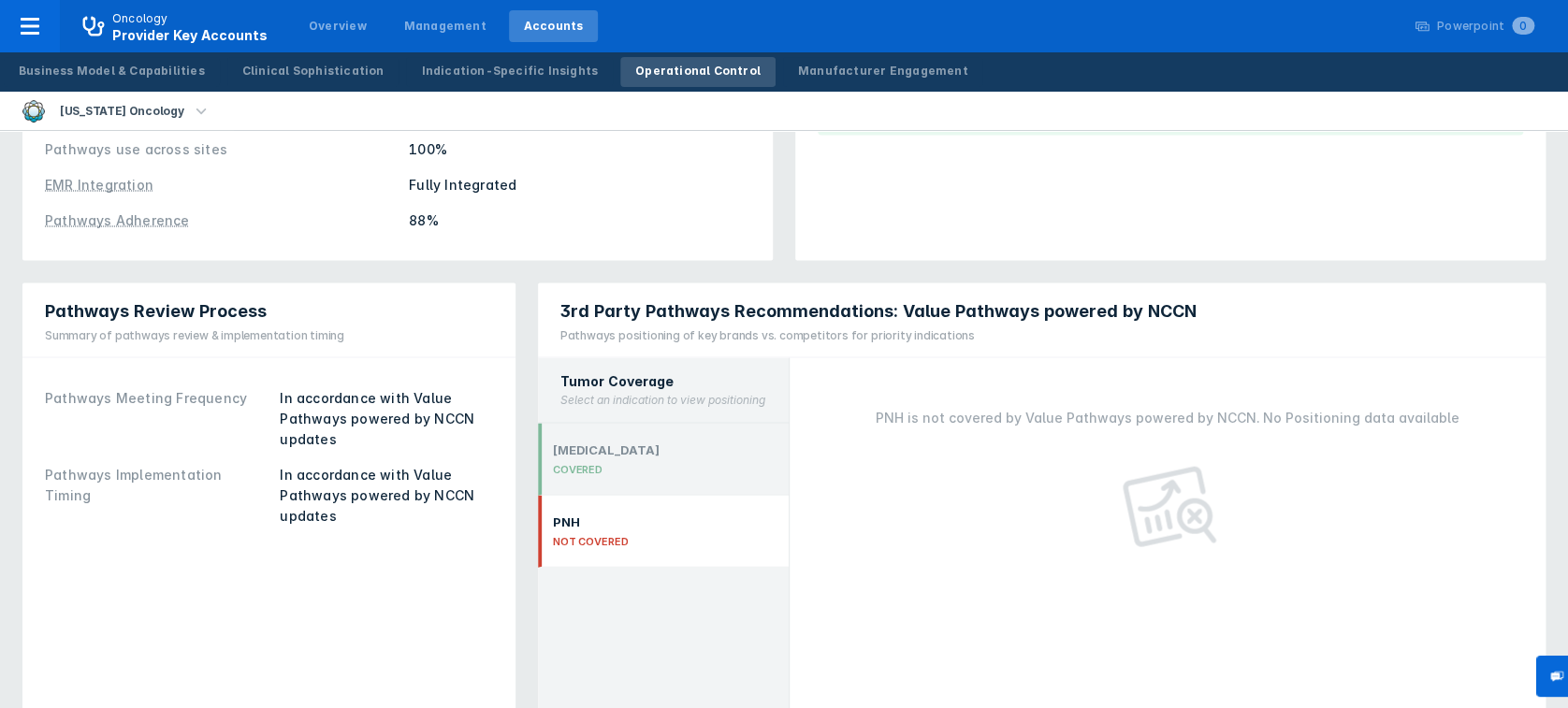 drag, startPoint x: 1585, startPoint y: 536, endPoint x: 1420, endPoint y: 556, distance: 166.2077 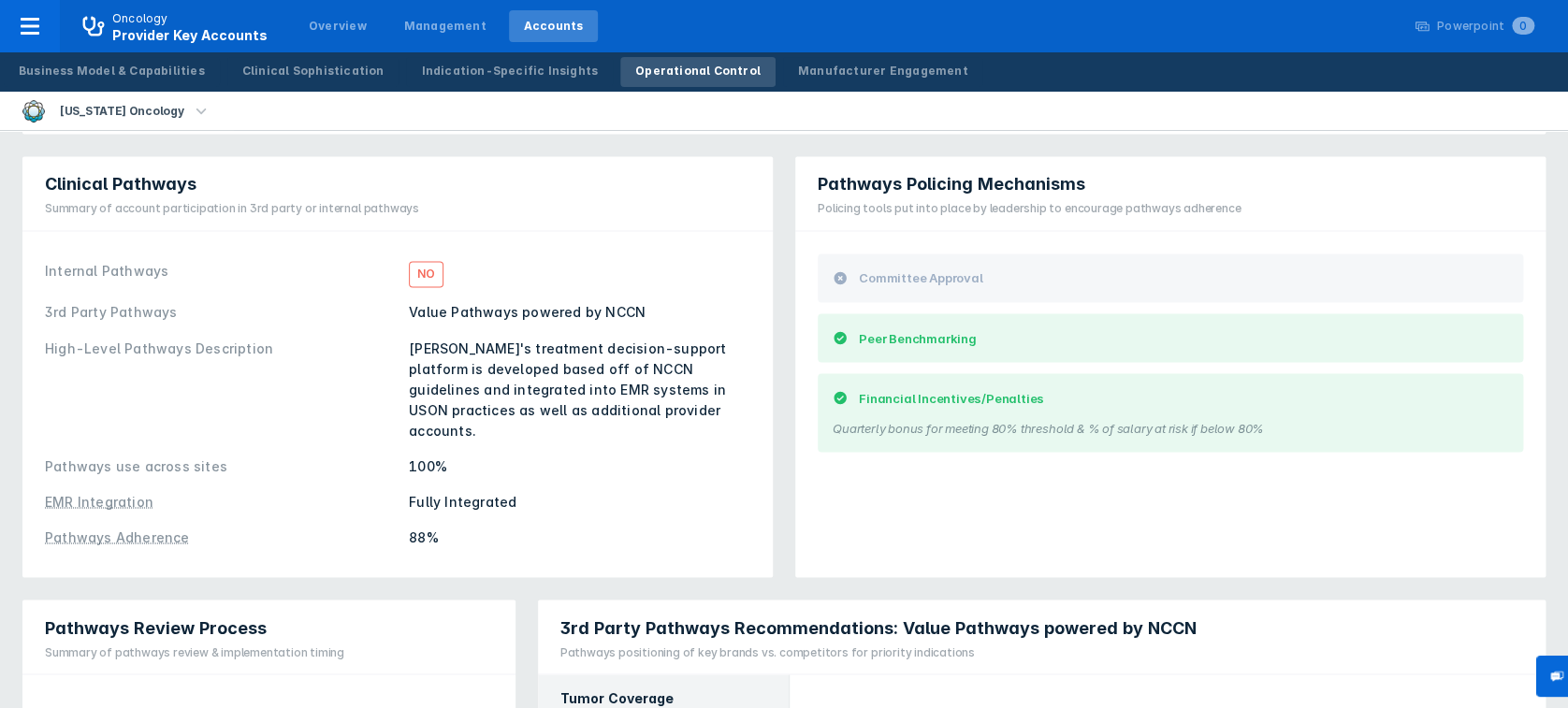 scroll, scrollTop: 1417, scrollLeft: 0, axis: vertical 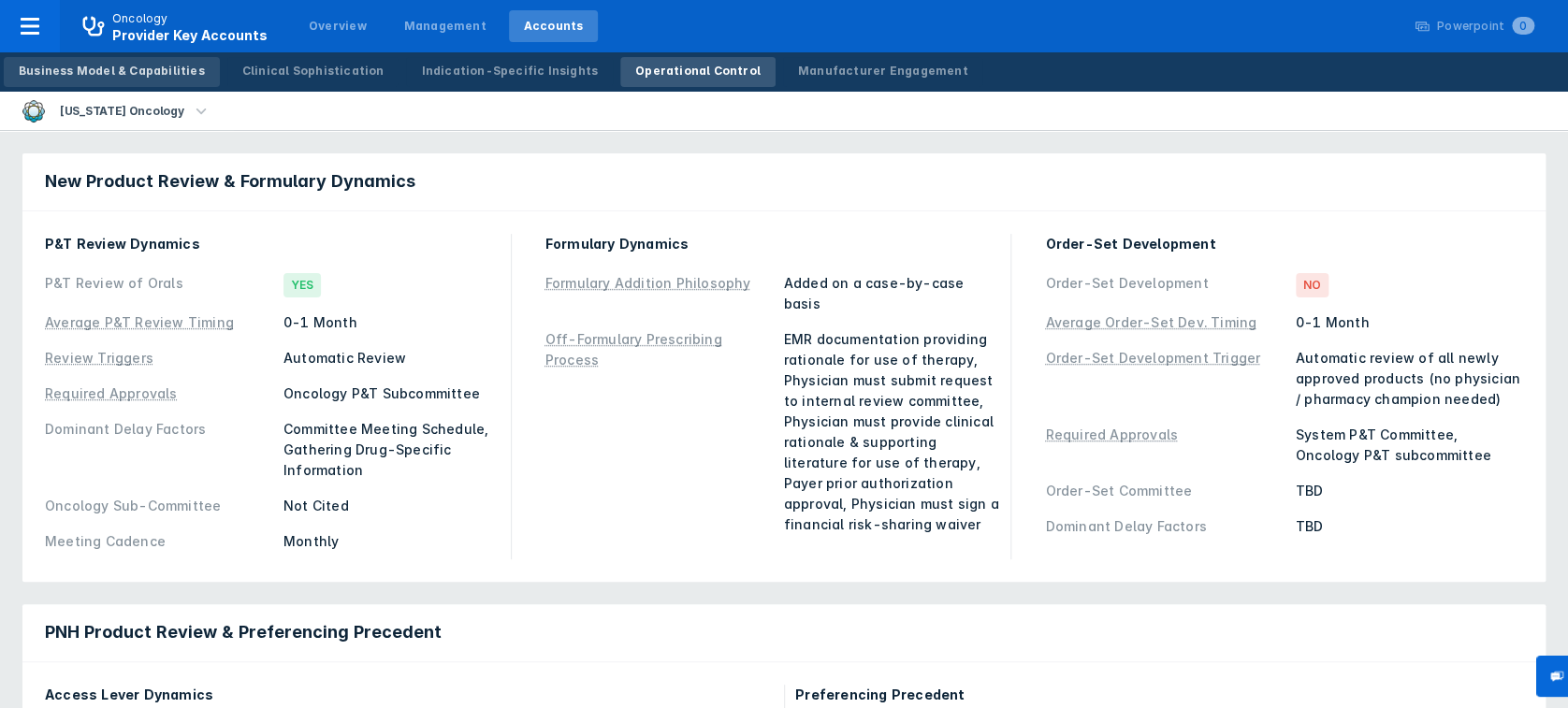 click on "Business Model & Capabilities" at bounding box center [111, 72] 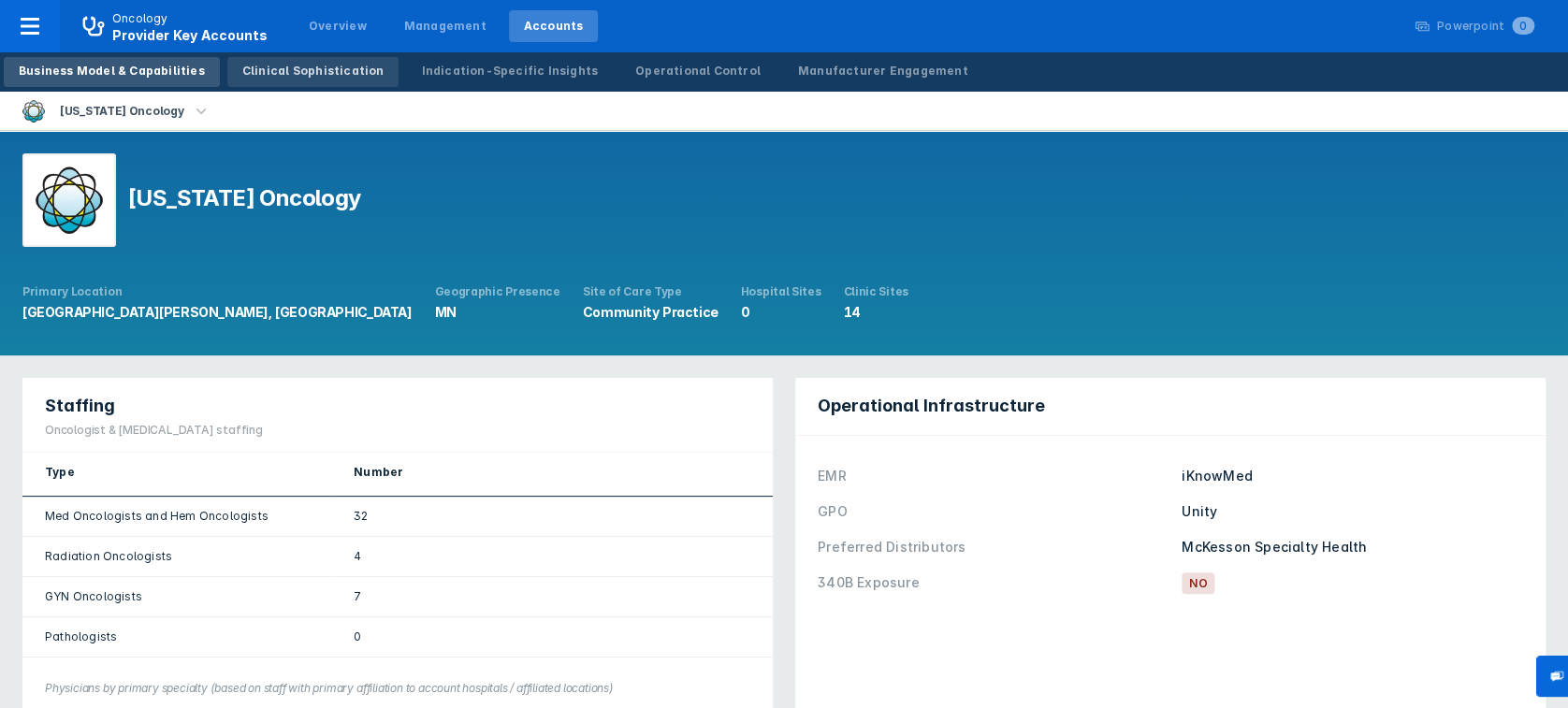 click on "Clinical Sophistication" at bounding box center [313, 71] 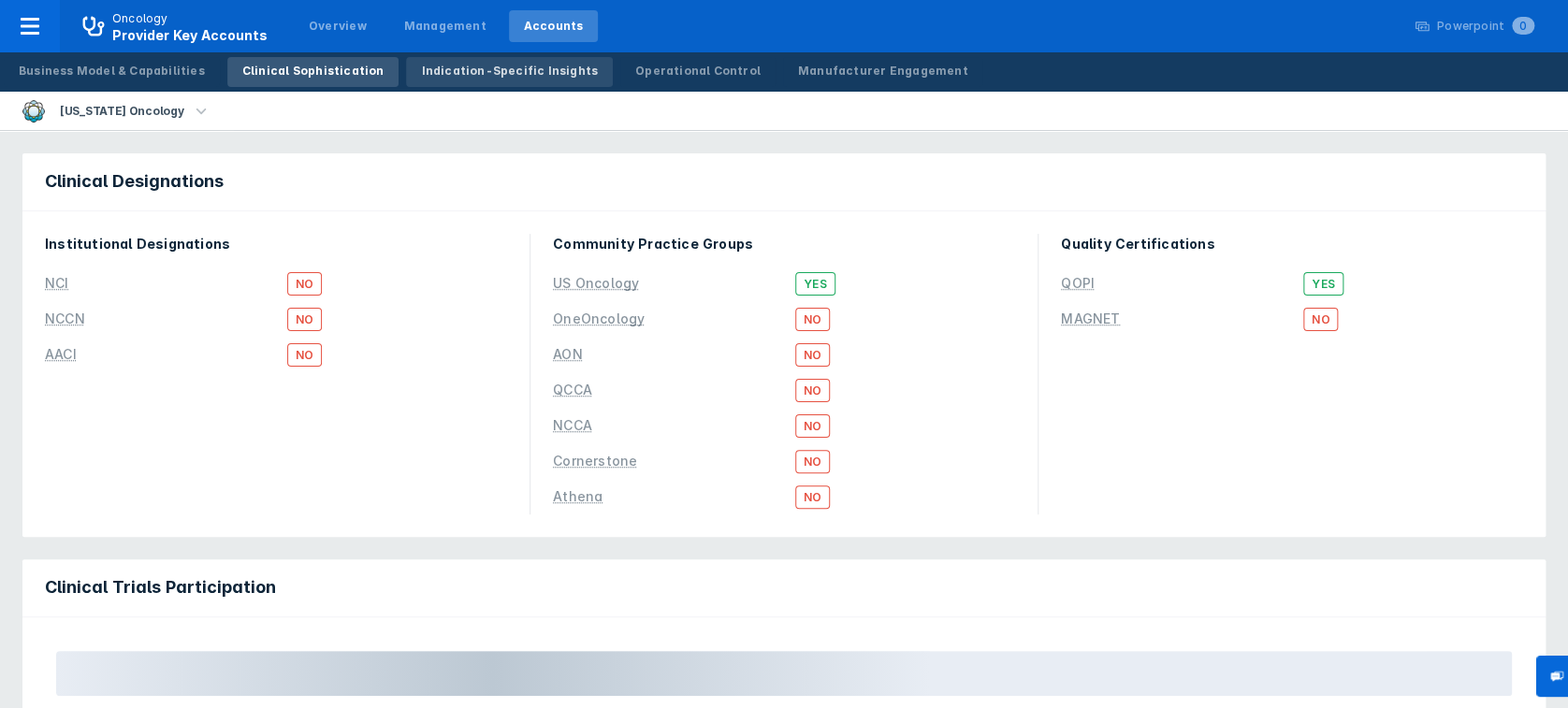 click on "Indication-Specific Insights" at bounding box center (509, 71) 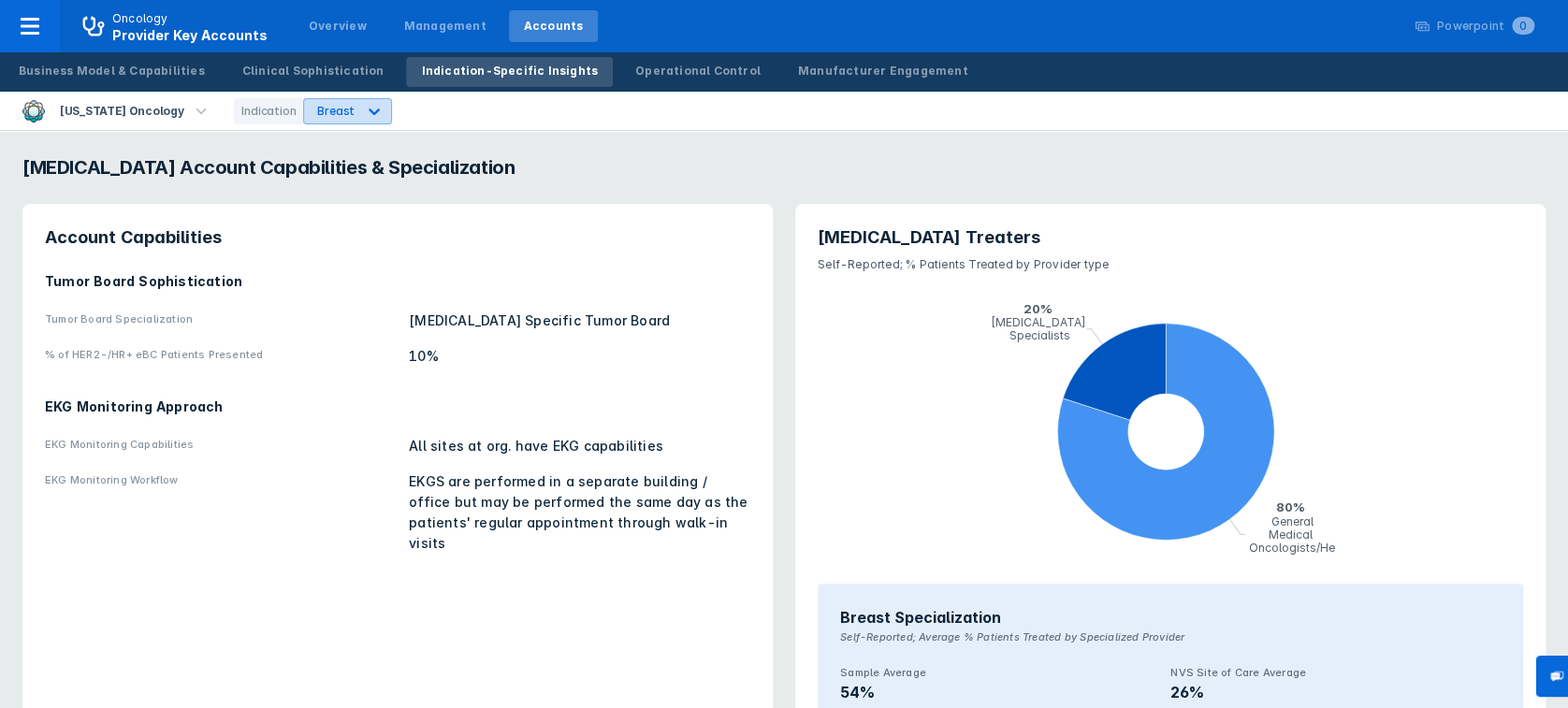 click 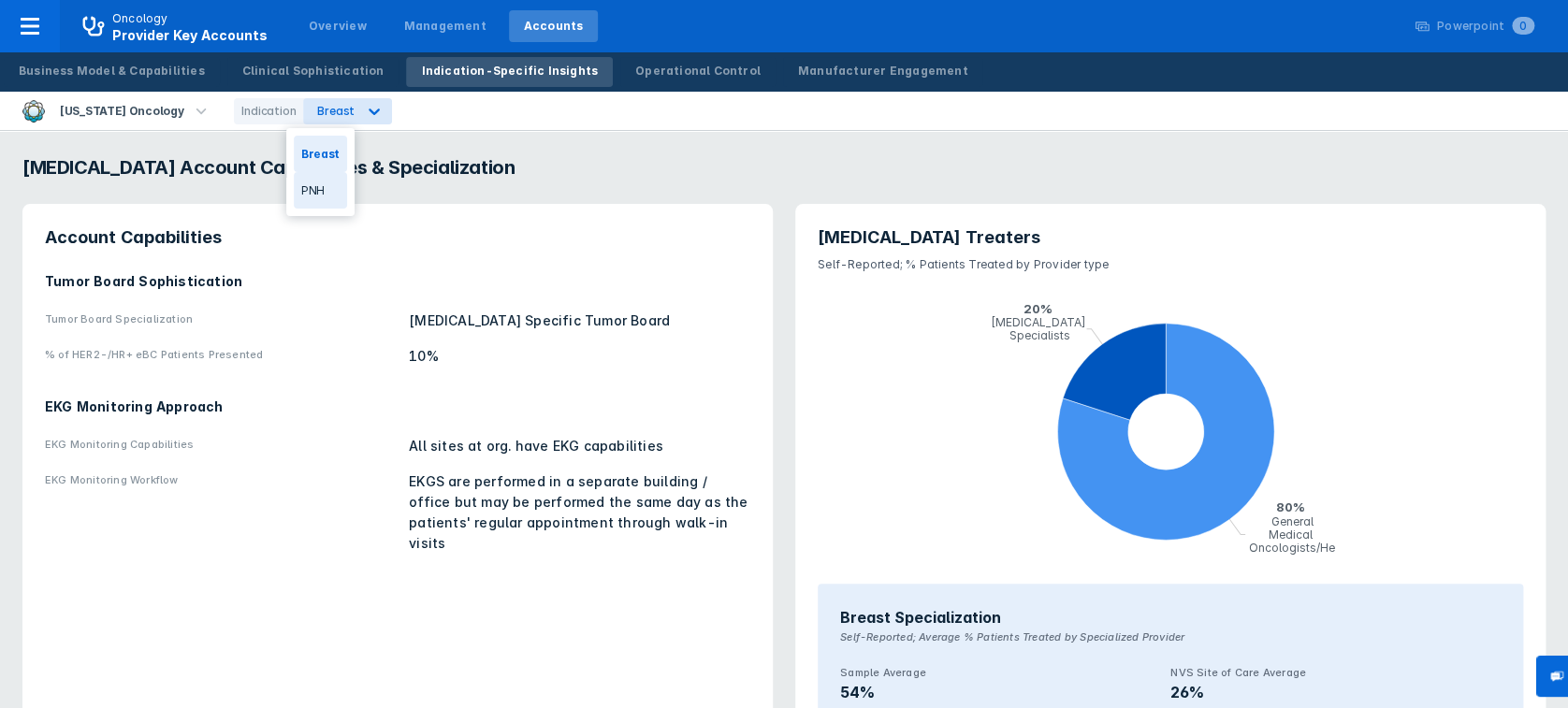 click on "PNH" at bounding box center (320, 190) 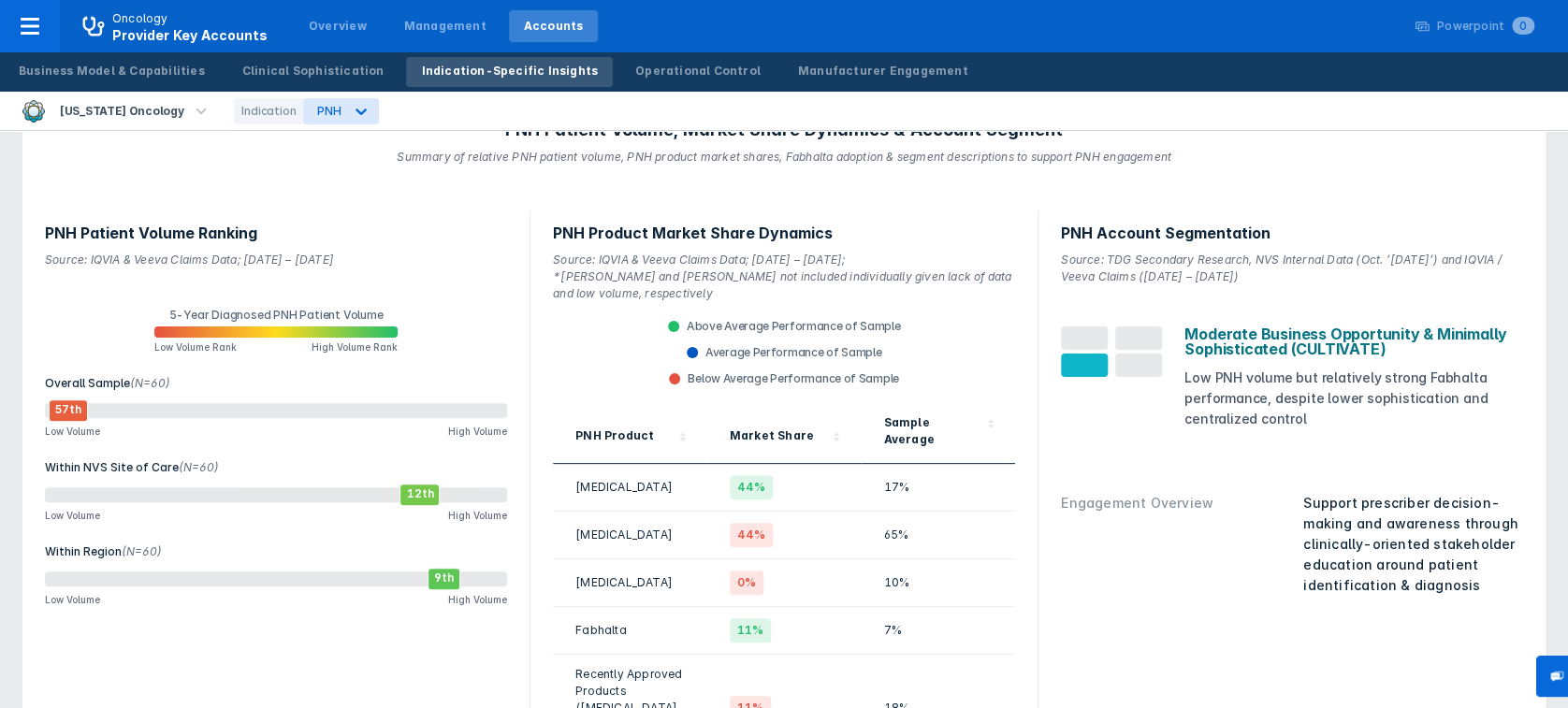 scroll, scrollTop: 0, scrollLeft: 0, axis: both 